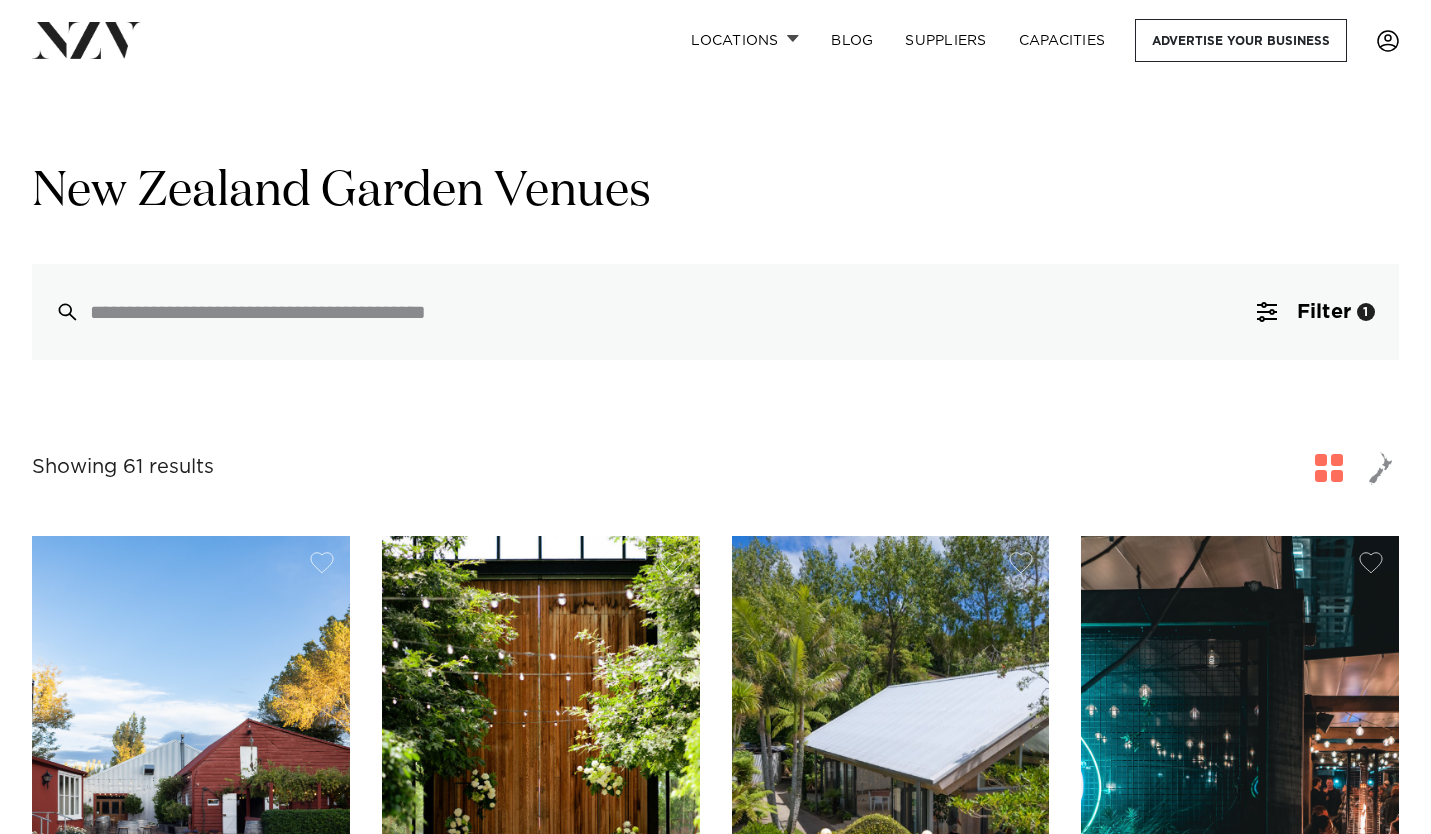 scroll, scrollTop: 0, scrollLeft: 0, axis: both 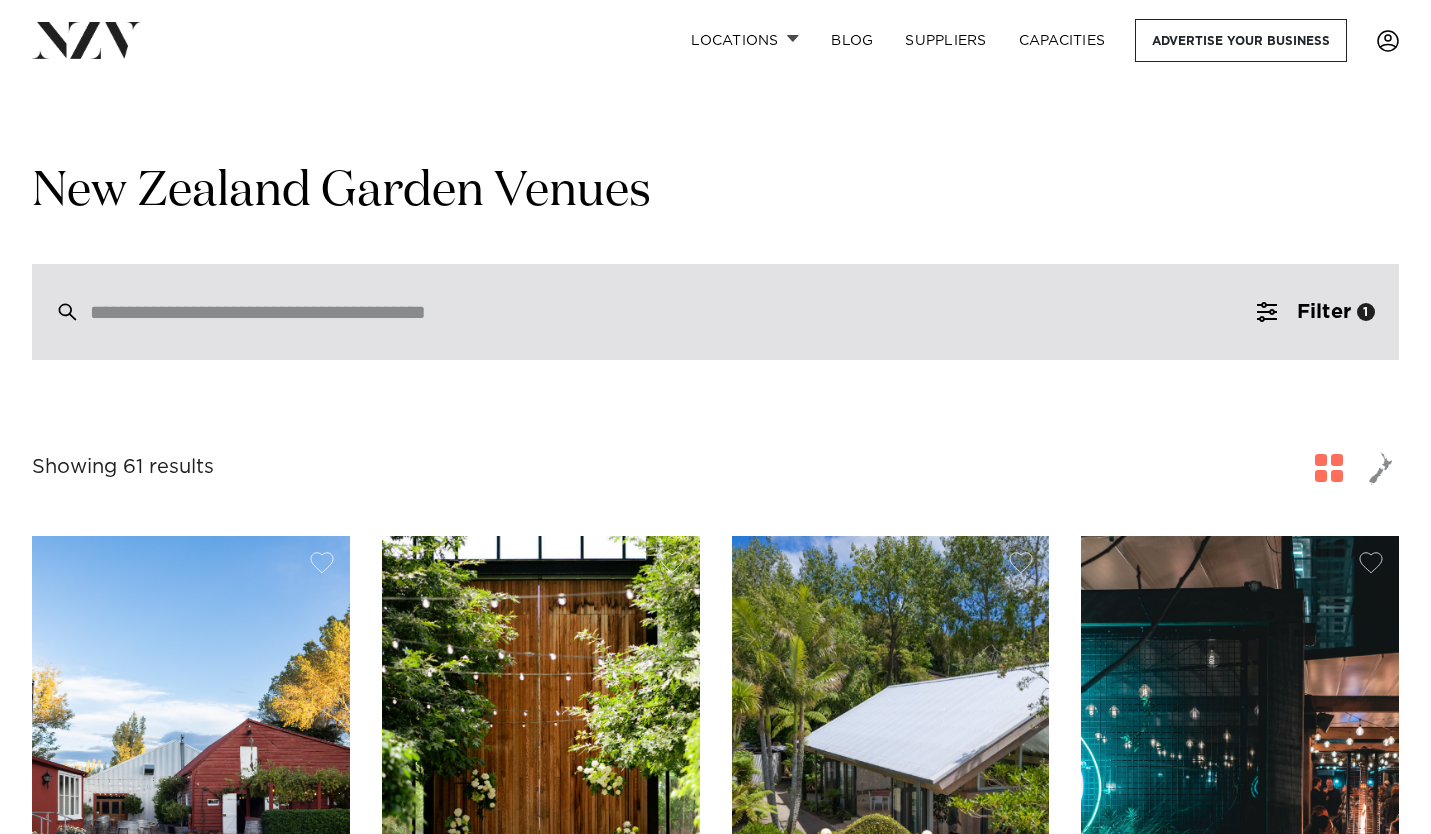 click at bounding box center [673, 312] 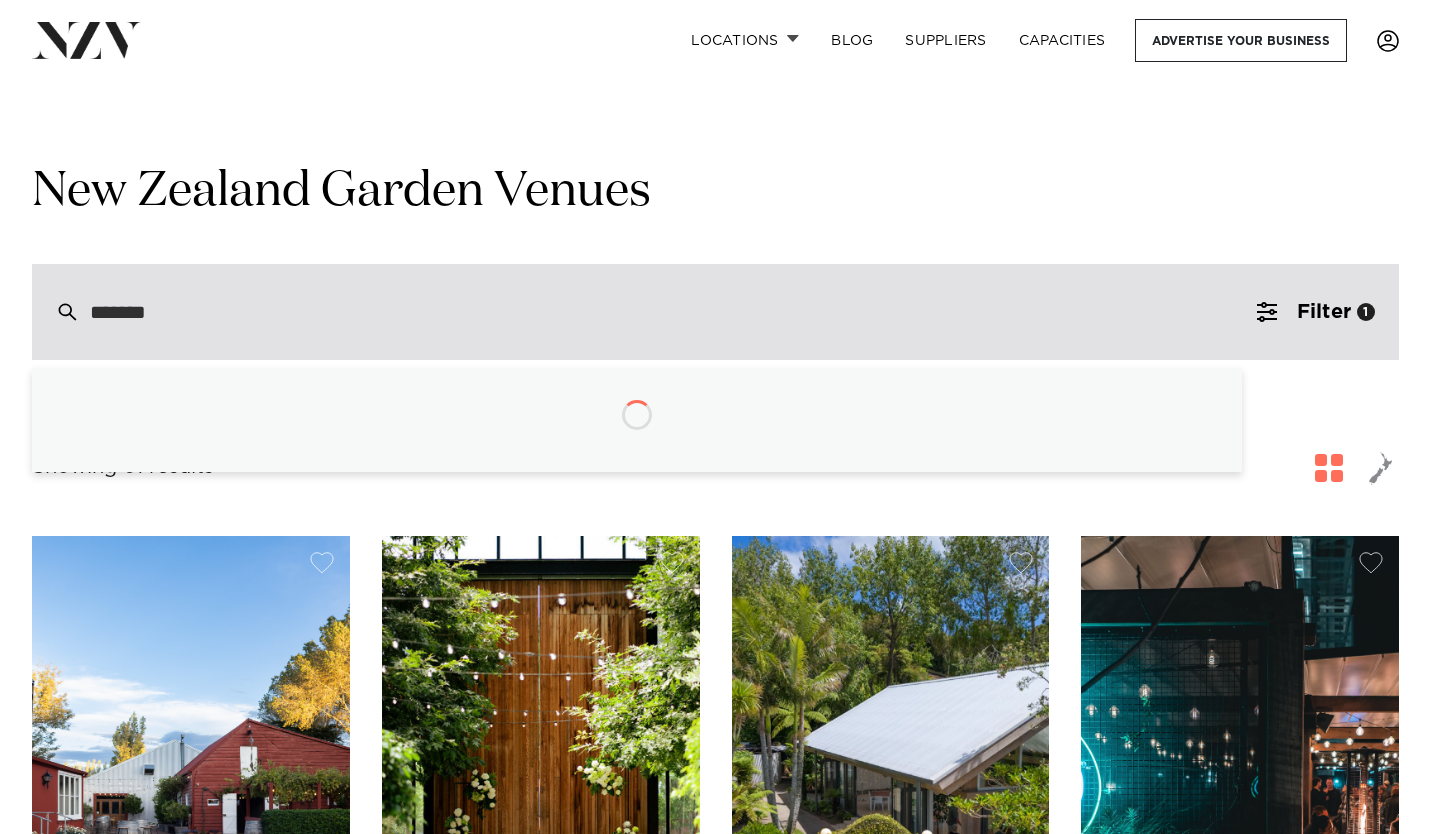 type on "********" 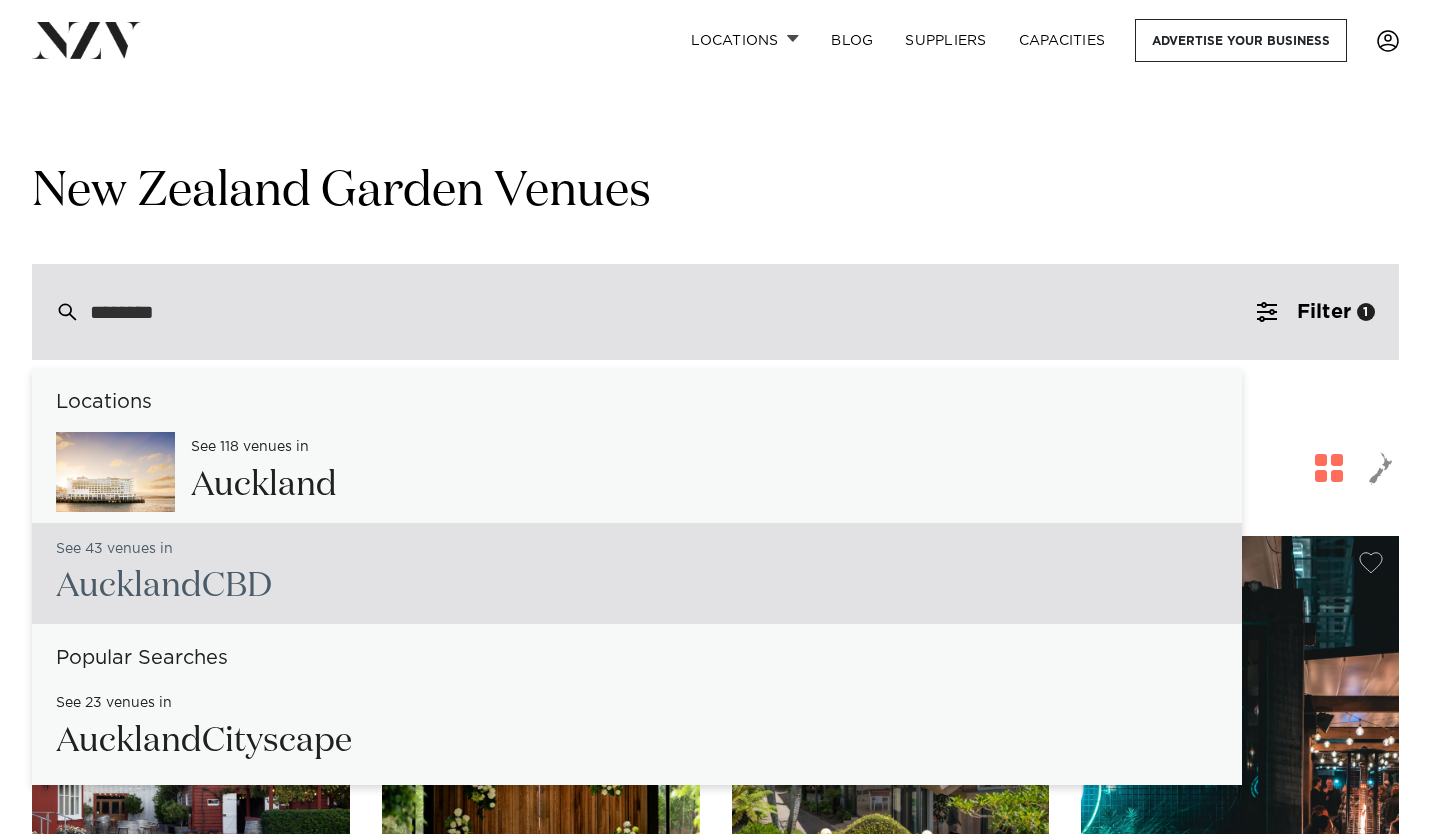 click on "Auckland  CBD" at bounding box center [164, 586] 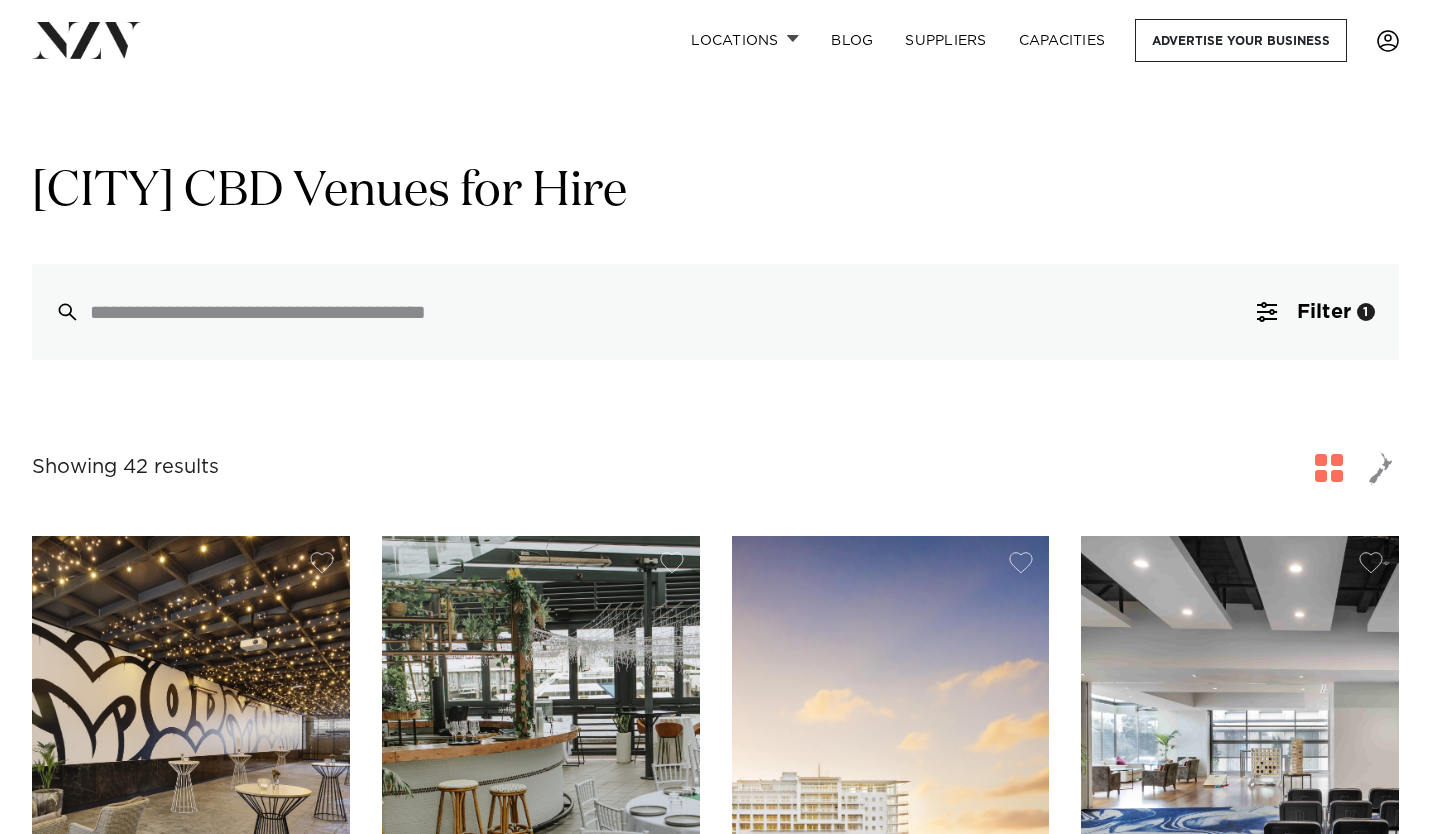 scroll, scrollTop: 0, scrollLeft: 0, axis: both 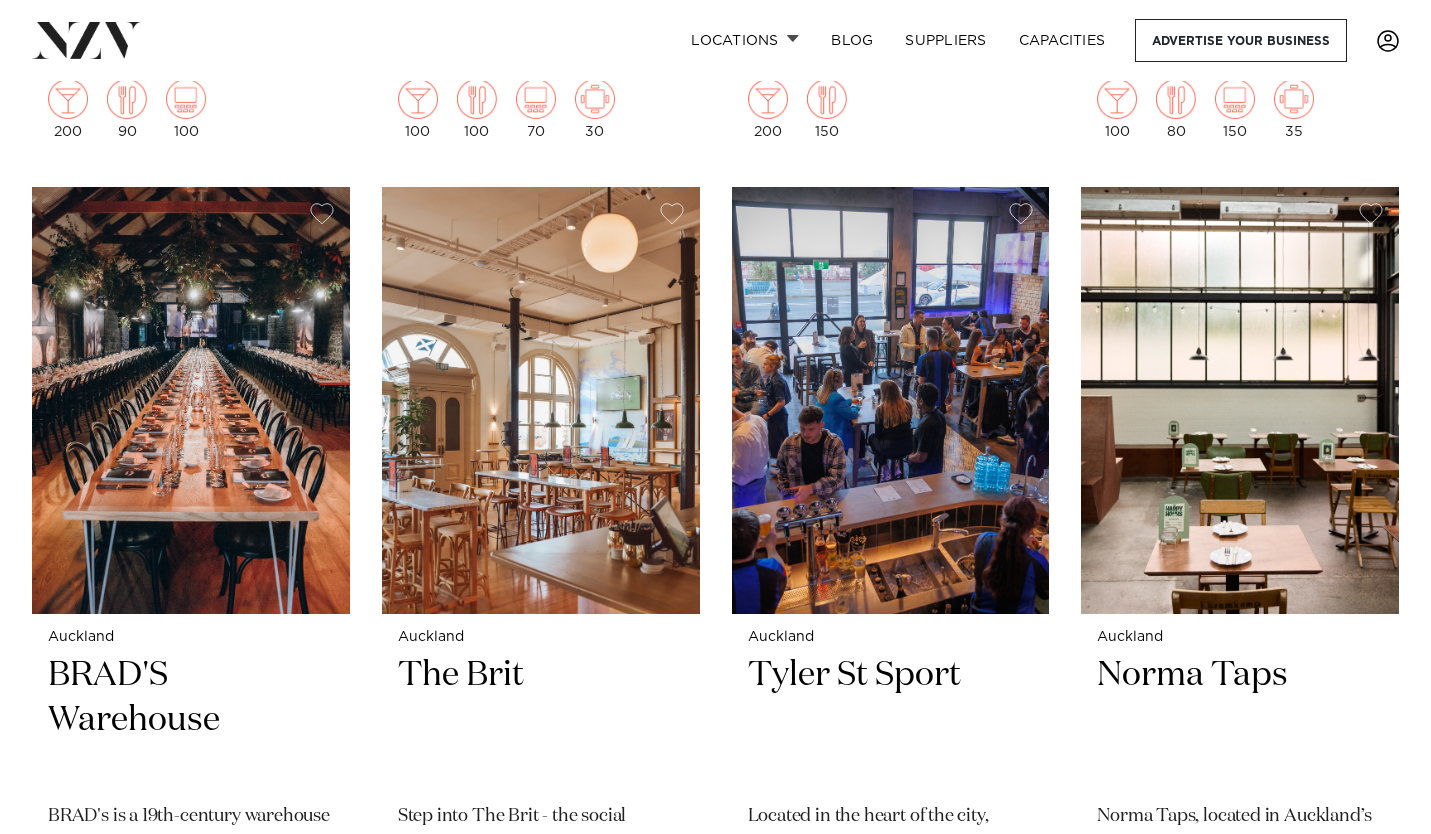 click on "Auckland
Movenpick Hotel Auckland
Located in the heart of Auckland's CBD, Mövenpick Hotel Auckland is the perfect base for hosting an event in style. Only steps away from Commercial Bay shopping precinct, a 5-minute walk from Britomart Train Station, and the Viaduct Harbour, you will find the best of the city at your doorstep. Mövenpick Hotel Auckland is a sophisticated venue for events, both corporate and private.
200
150
200" at bounding box center (715, -2837) 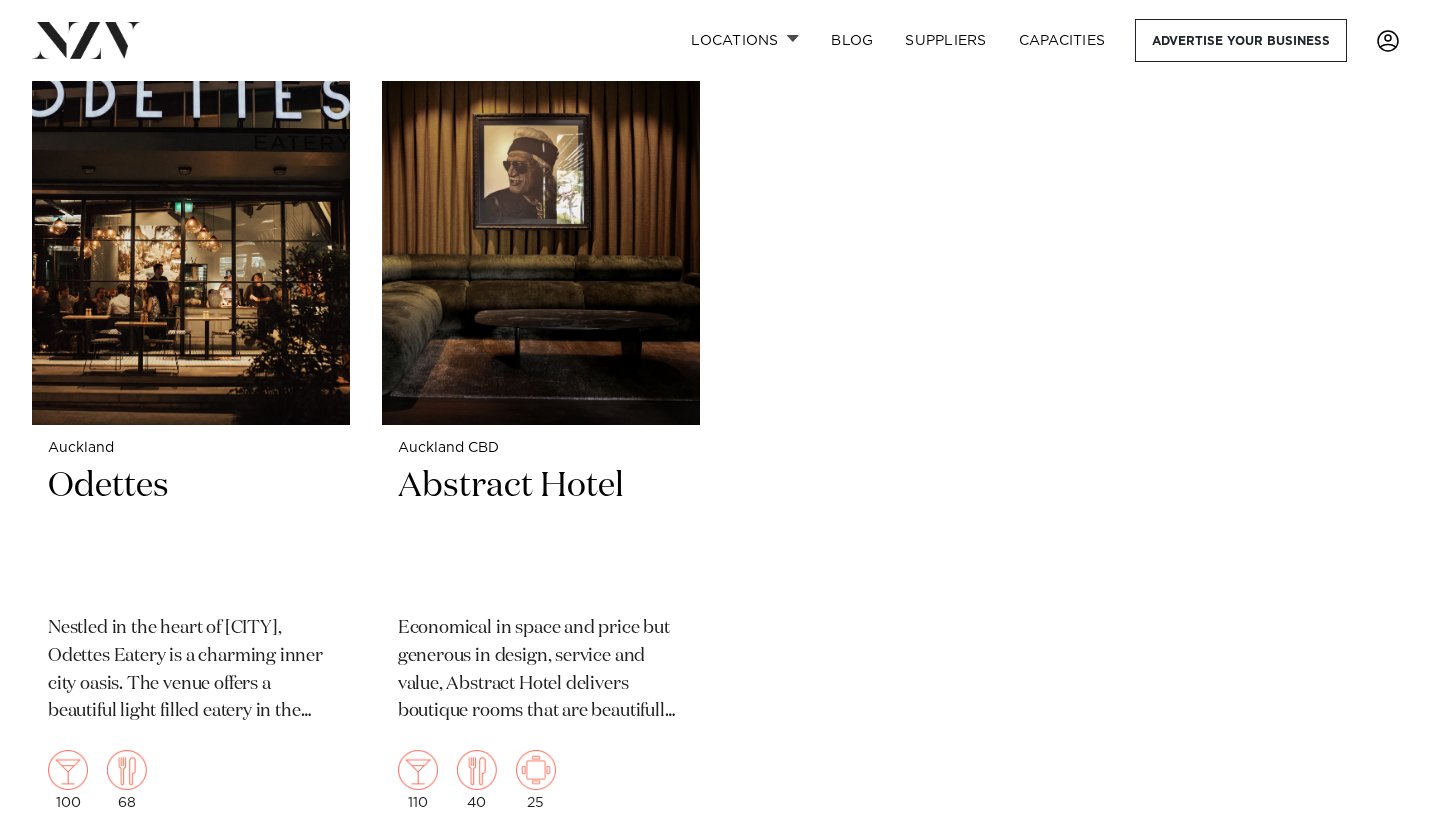 scroll, scrollTop: 9078, scrollLeft: 0, axis: vertical 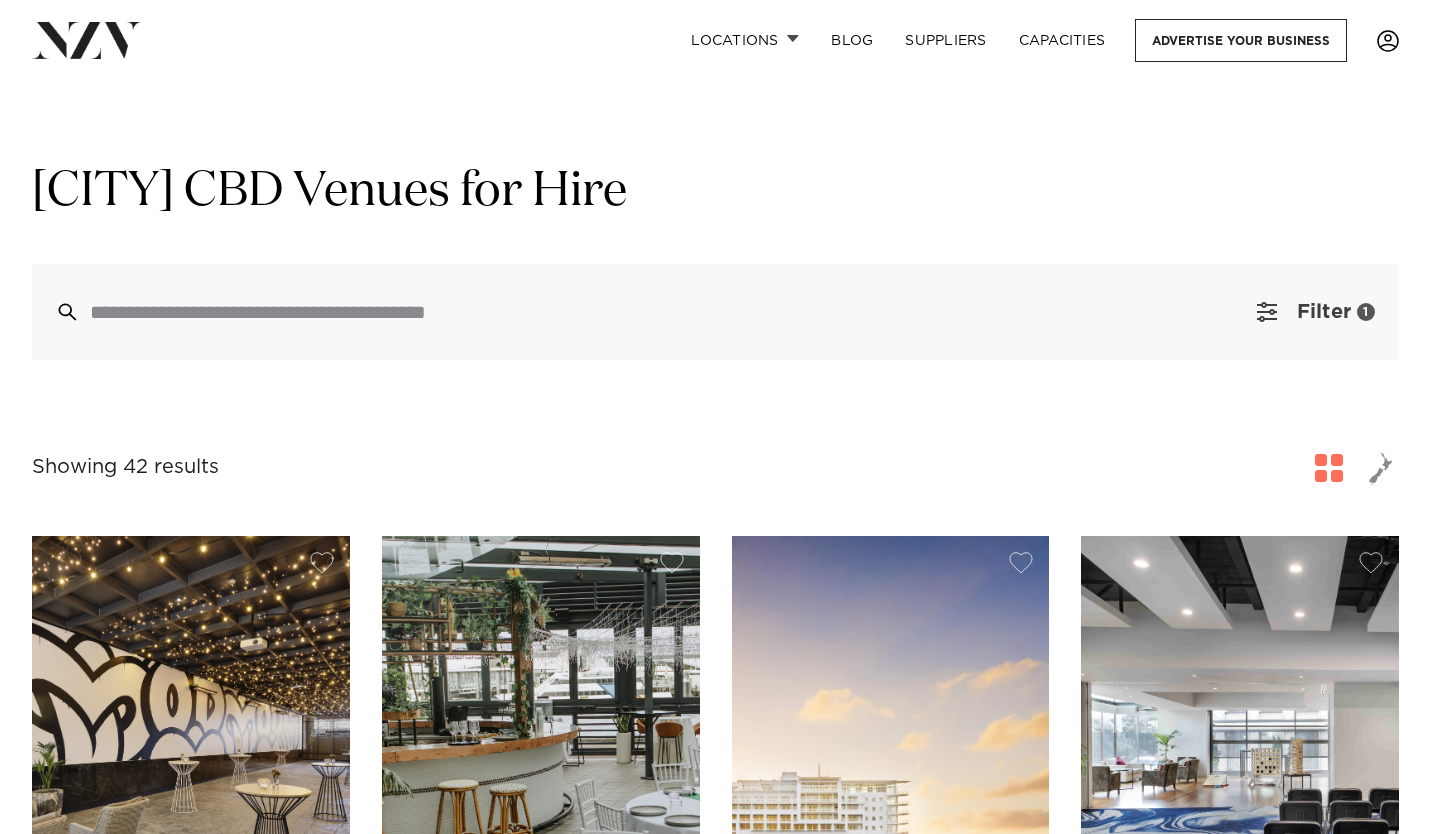 click on "Filter" at bounding box center [1324, 312] 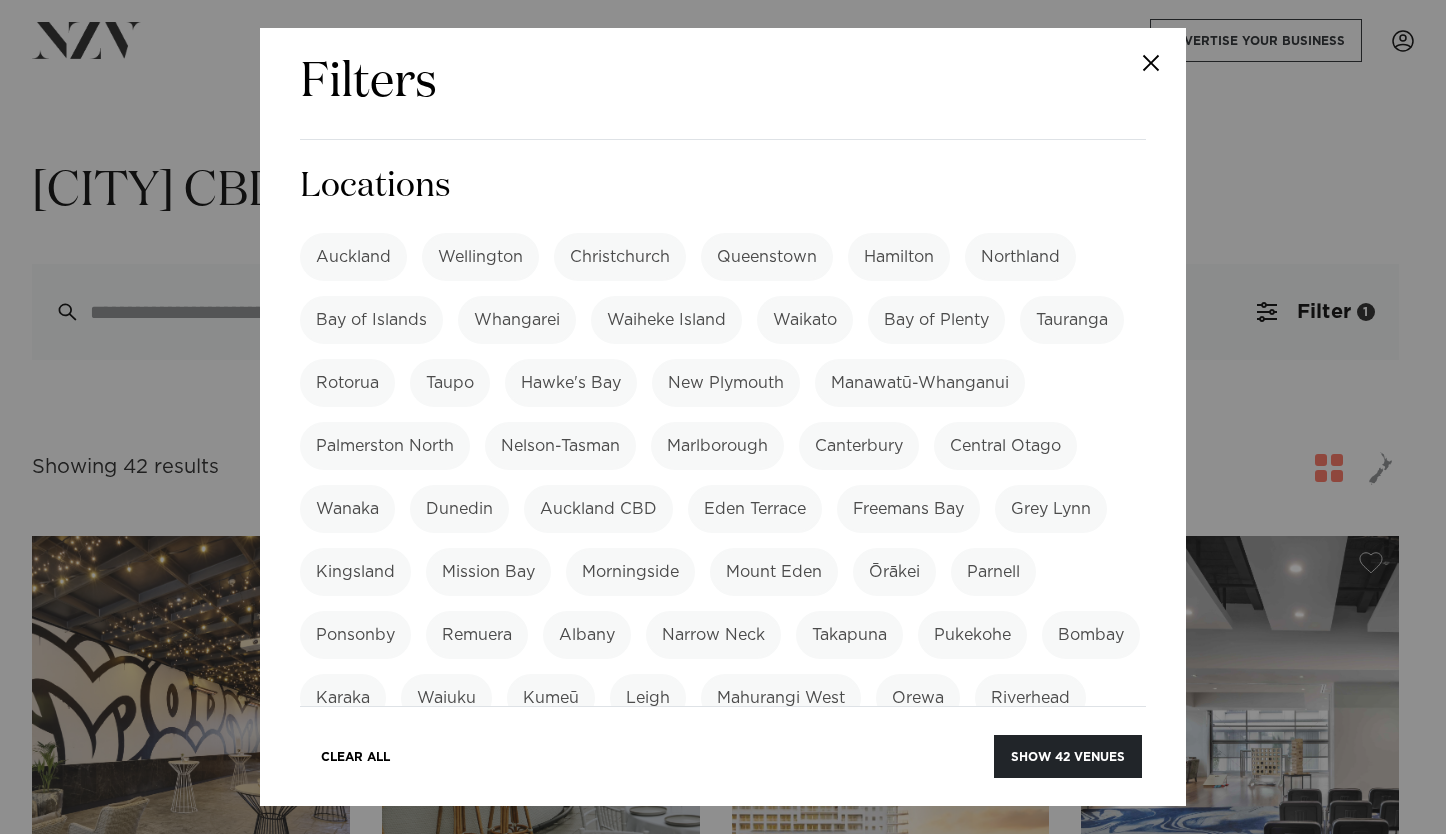 click on "Auckland" at bounding box center (353, 257) 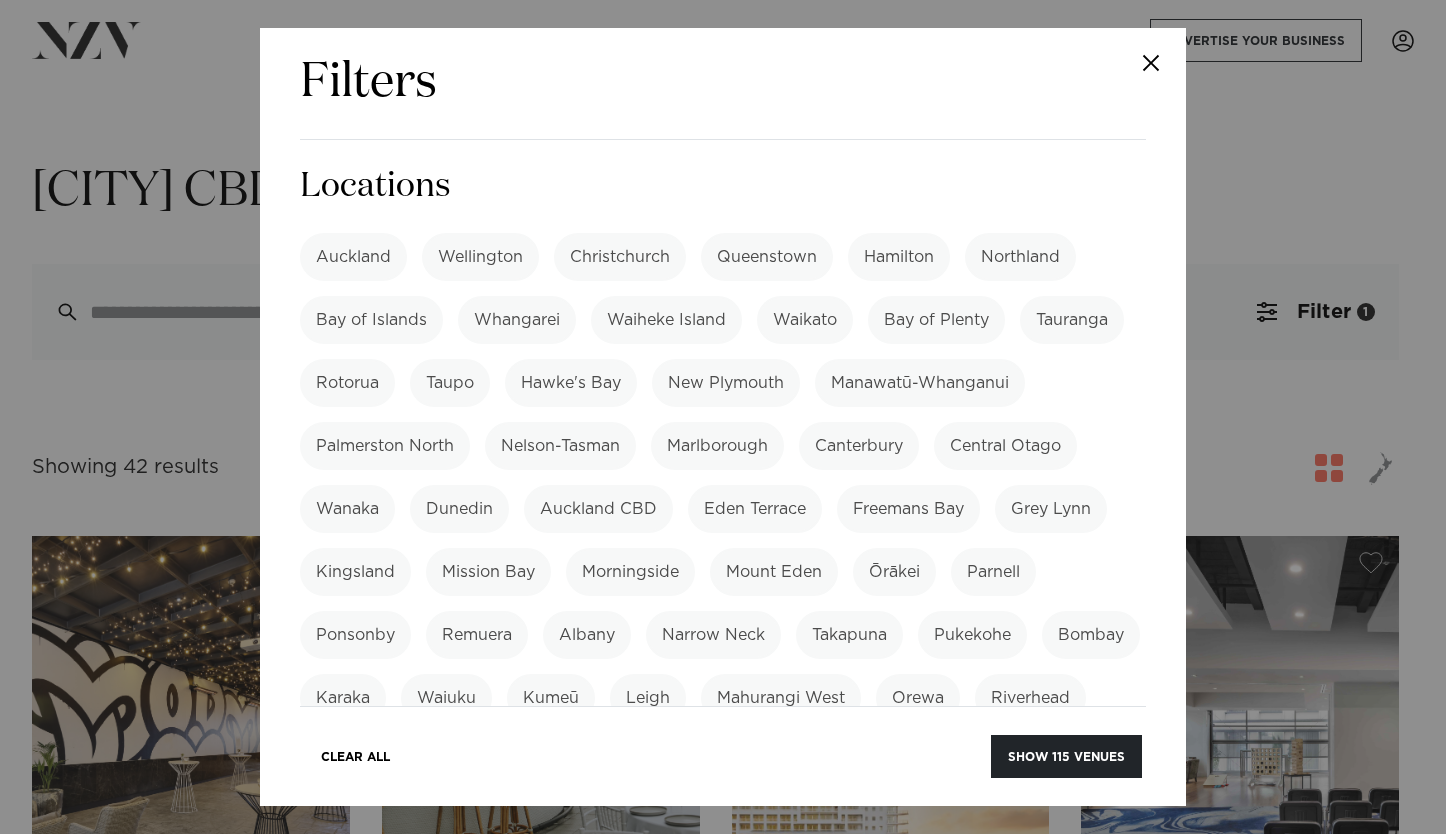 click on "Auckland CBD" at bounding box center [598, 509] 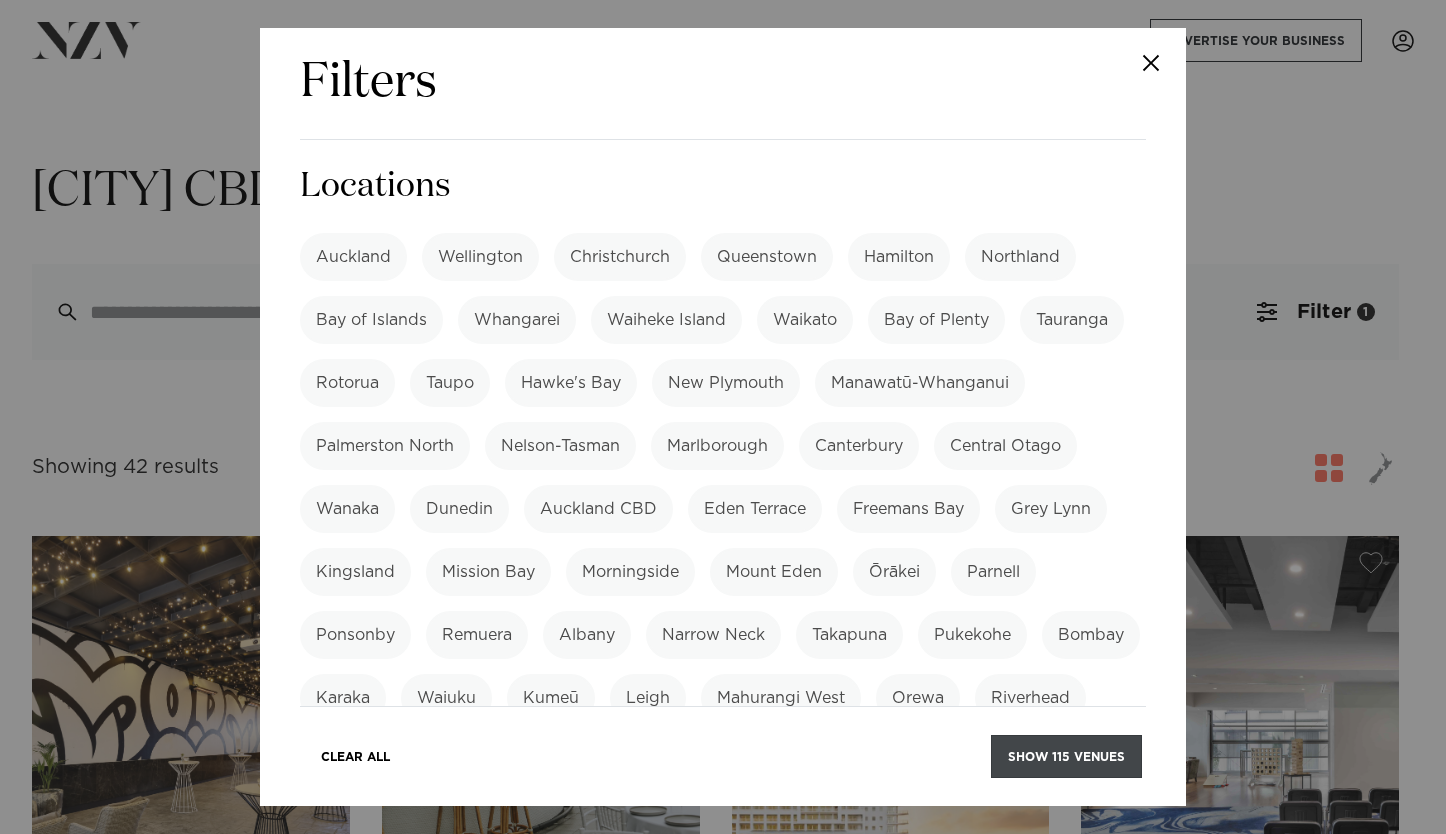 click on "Show 115 venues" at bounding box center (1066, 756) 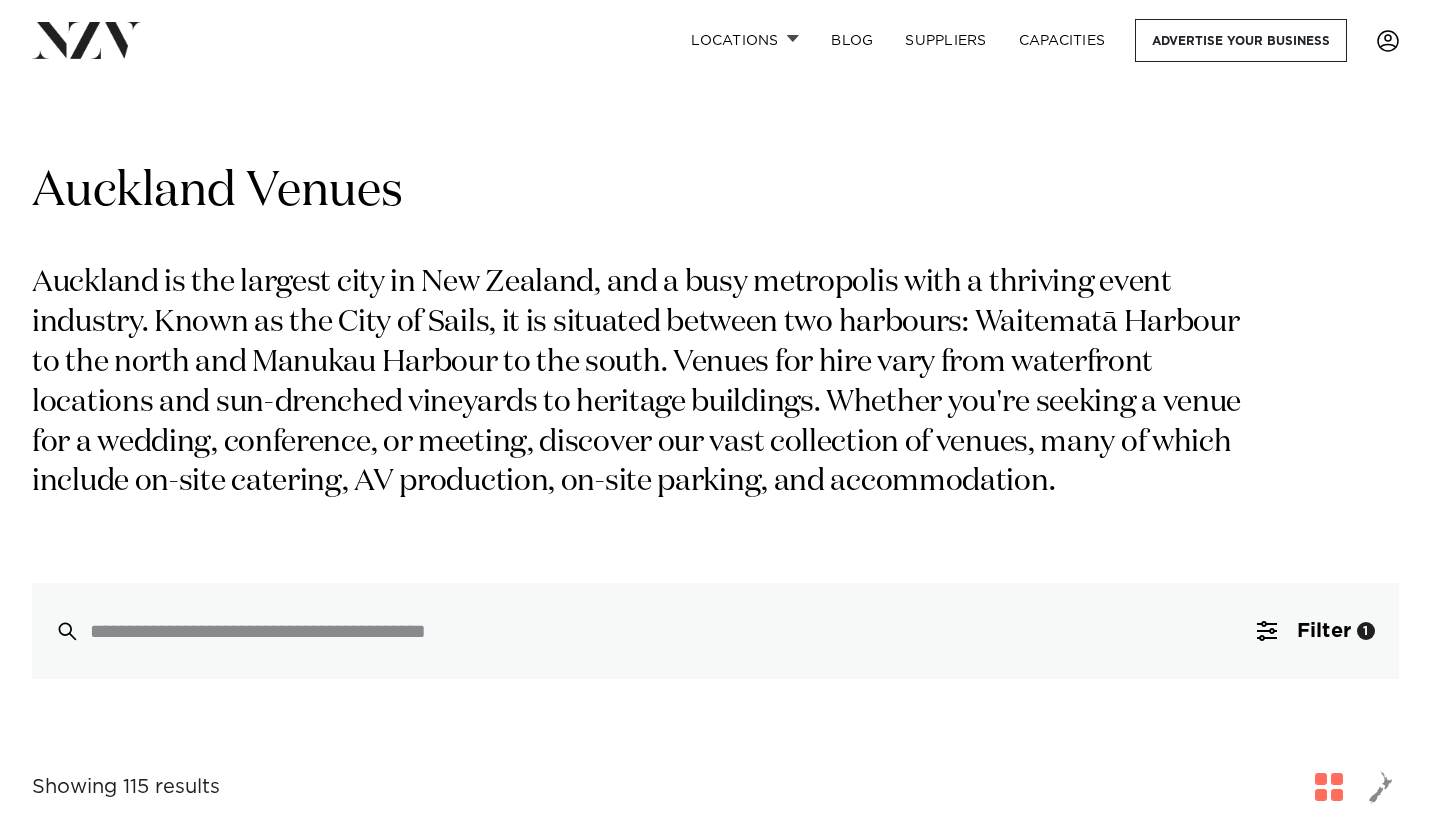 scroll, scrollTop: 0, scrollLeft: 0, axis: both 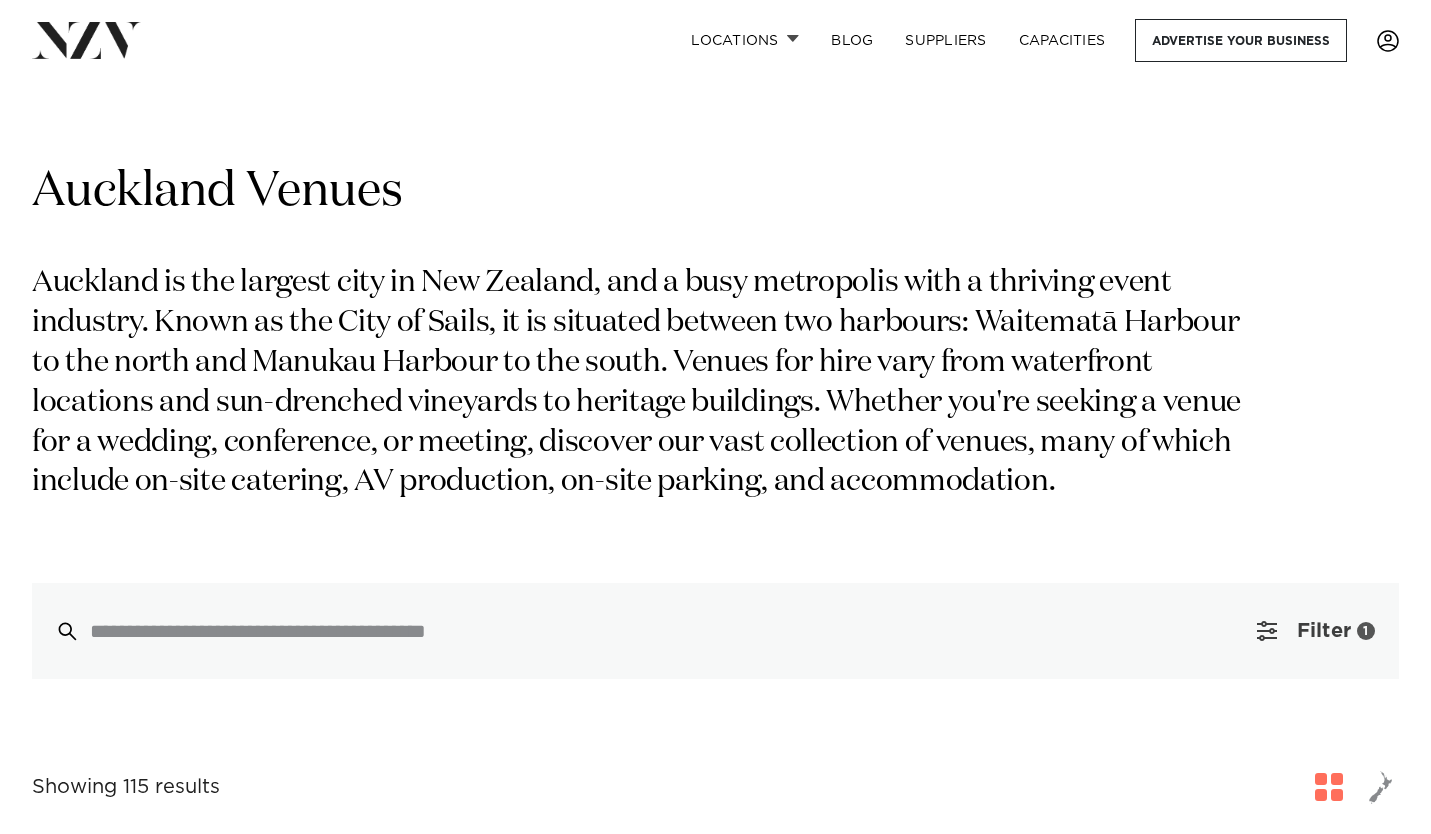 click on "Filter 1" at bounding box center (1316, 631) 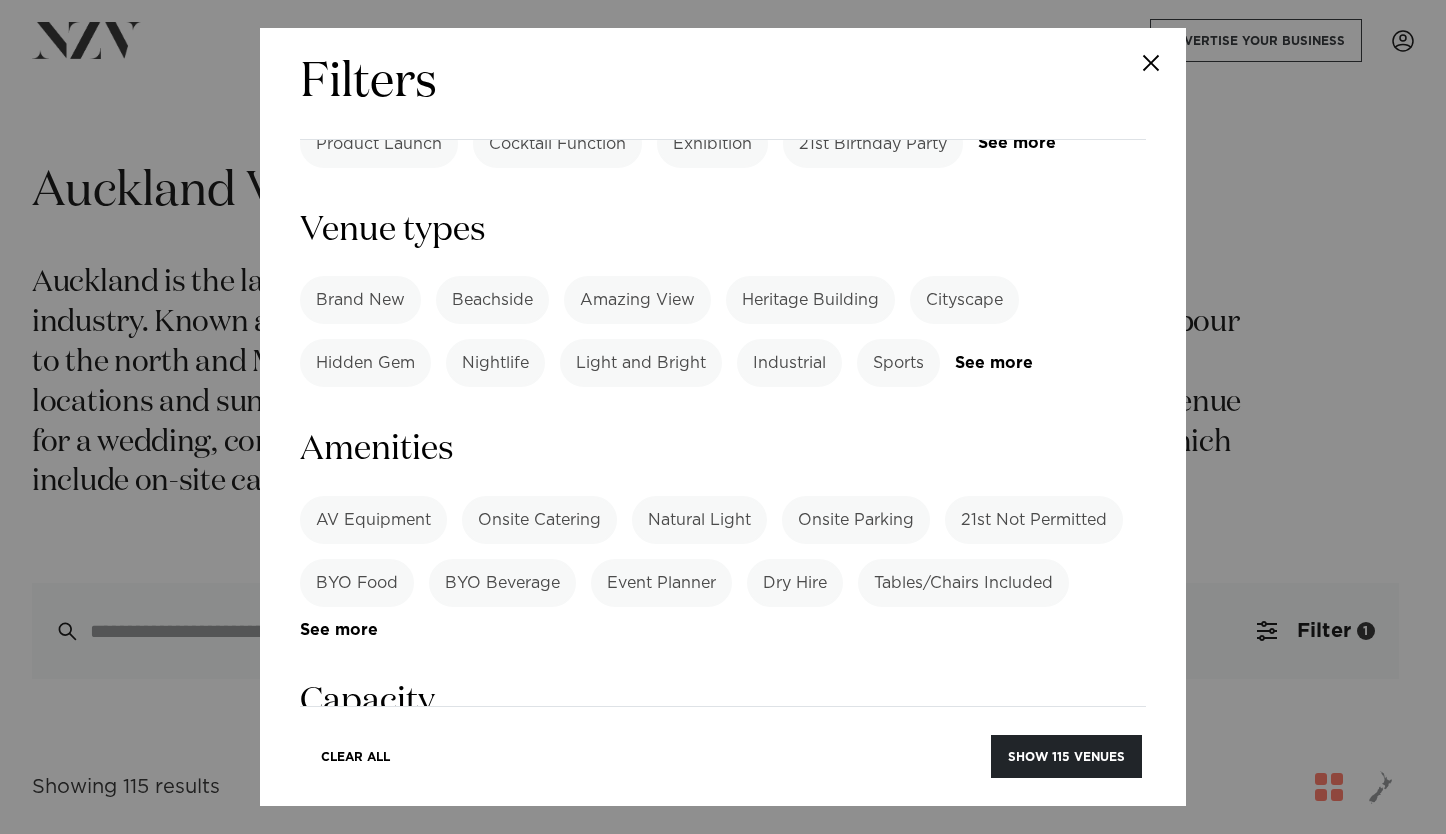 scroll, scrollTop: 1080, scrollLeft: 0, axis: vertical 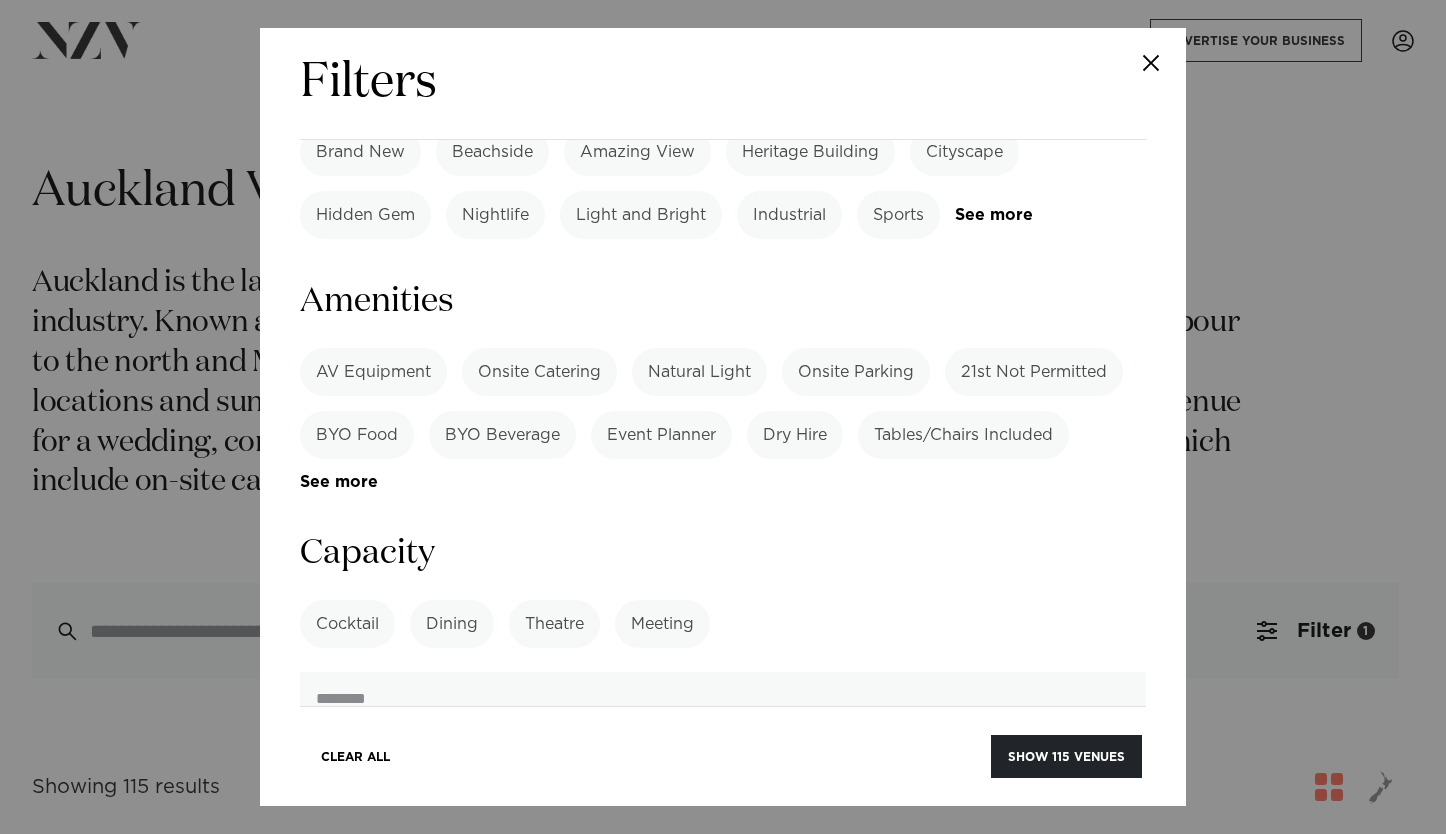 click on "Cocktail" at bounding box center [347, 624] 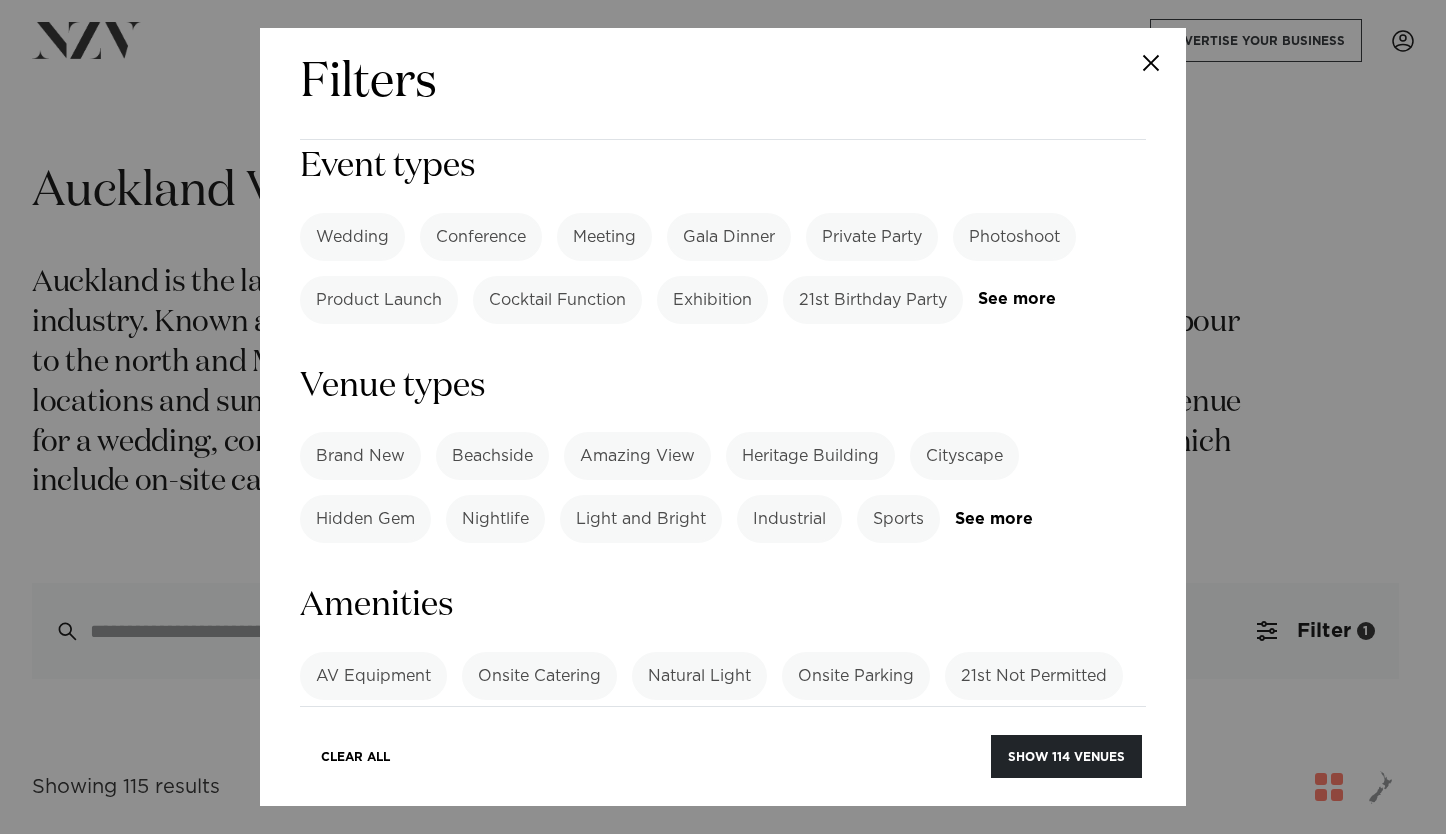 scroll, scrollTop: 780, scrollLeft: 0, axis: vertical 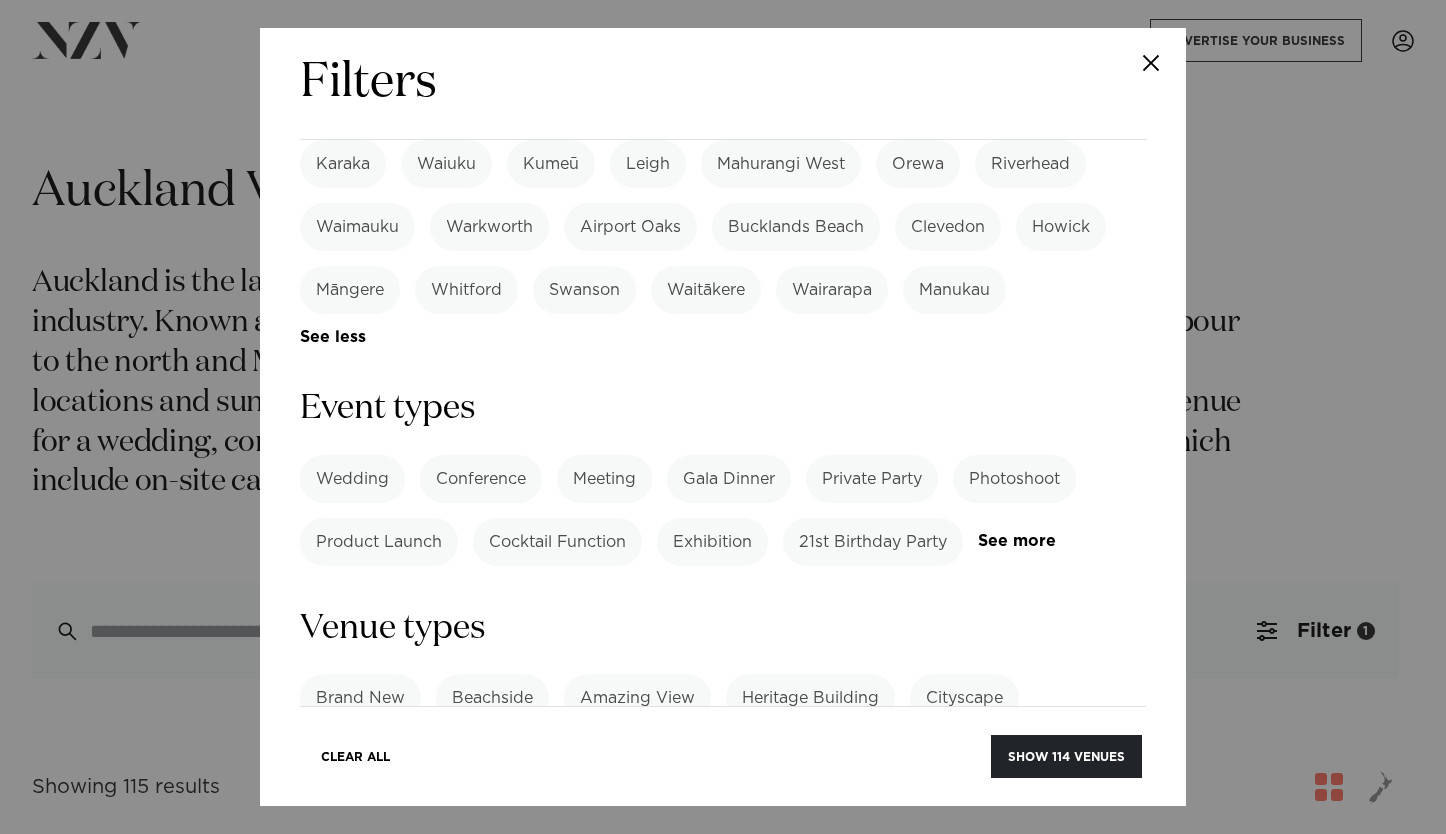 click on "Private Party" at bounding box center [872, 479] 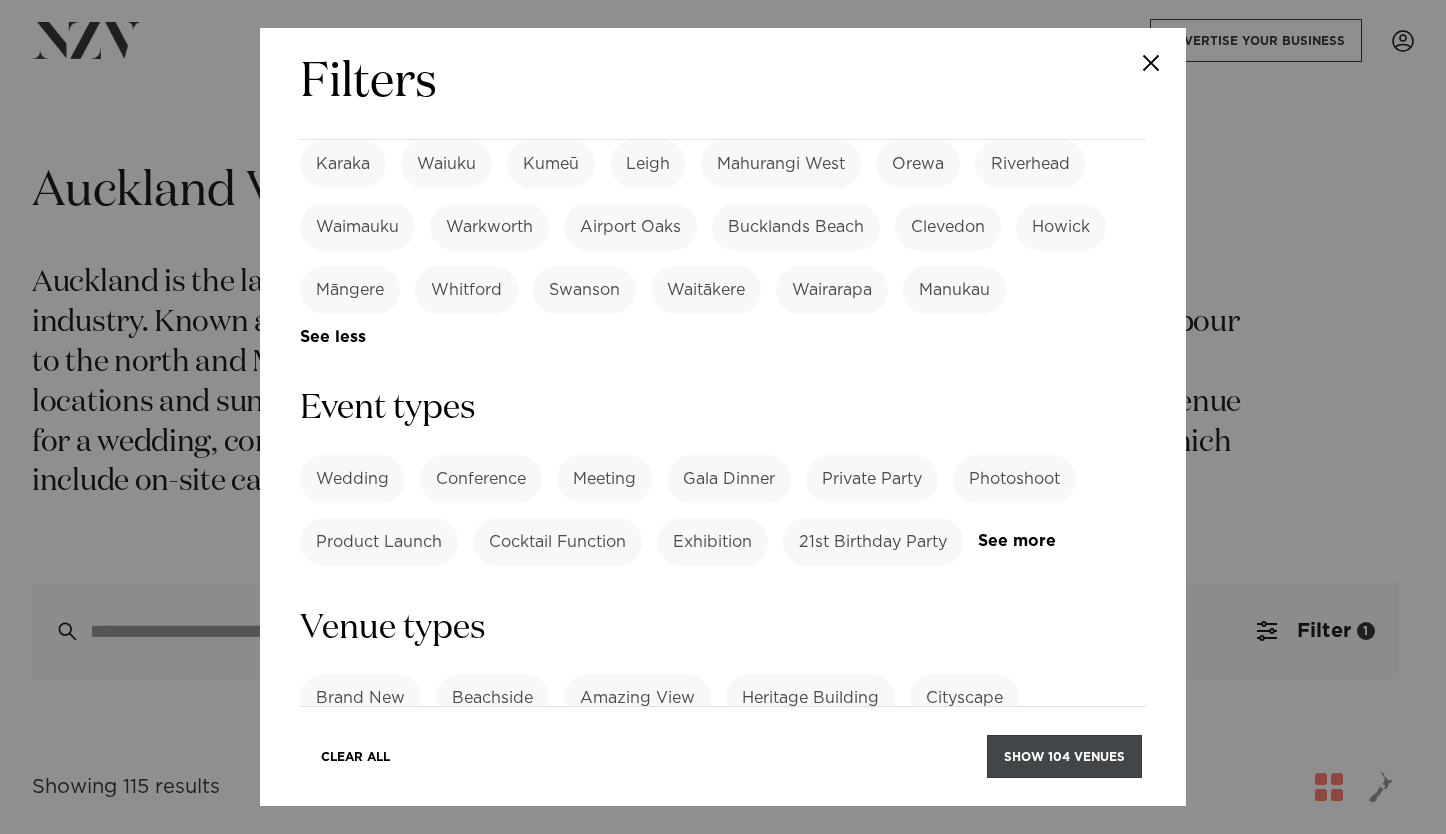 click on "Show 104 venues" at bounding box center (1064, 756) 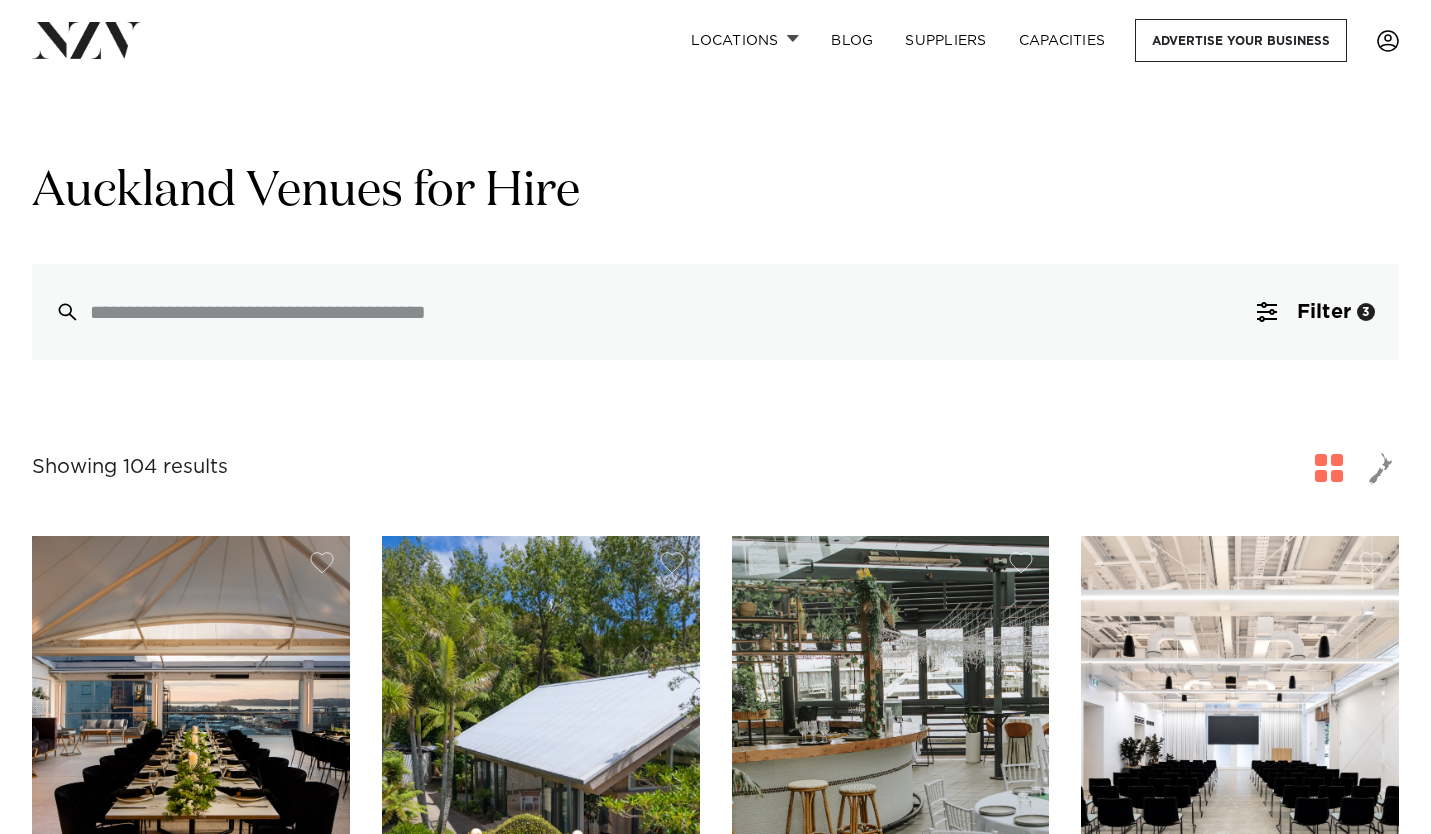 scroll, scrollTop: 0, scrollLeft: 0, axis: both 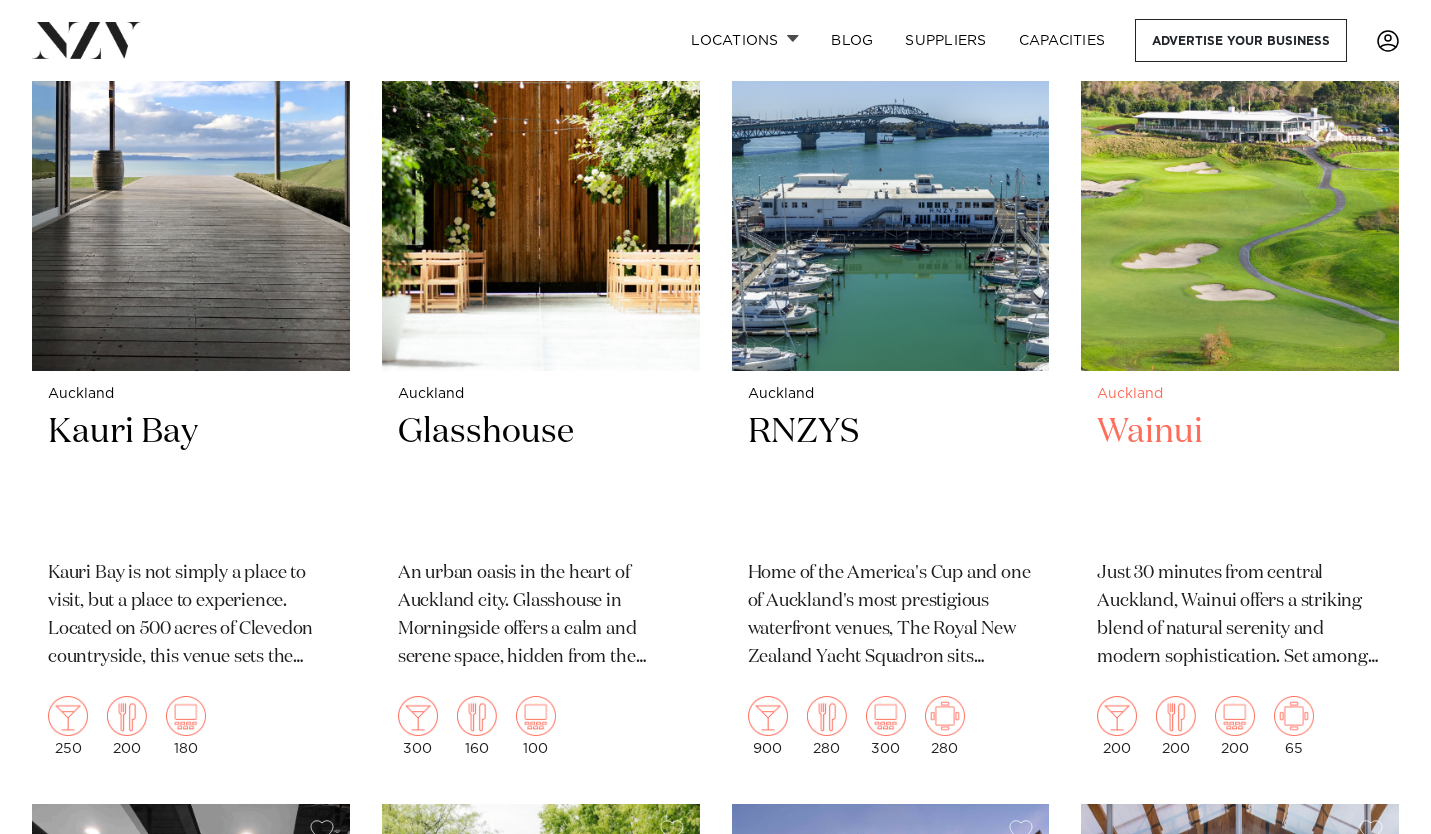 click at bounding box center (1240, 157) 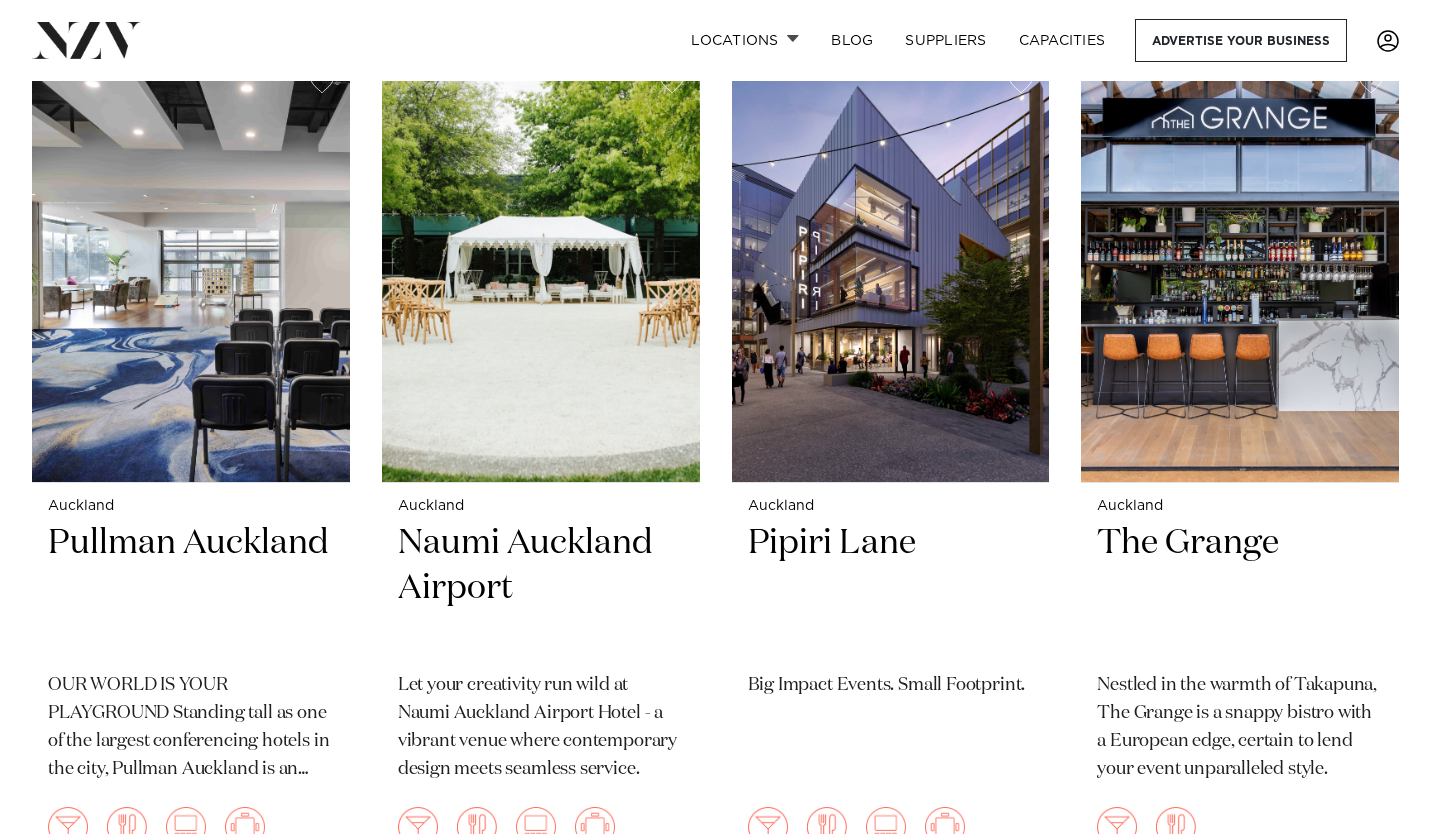 scroll, scrollTop: 2215, scrollLeft: 0, axis: vertical 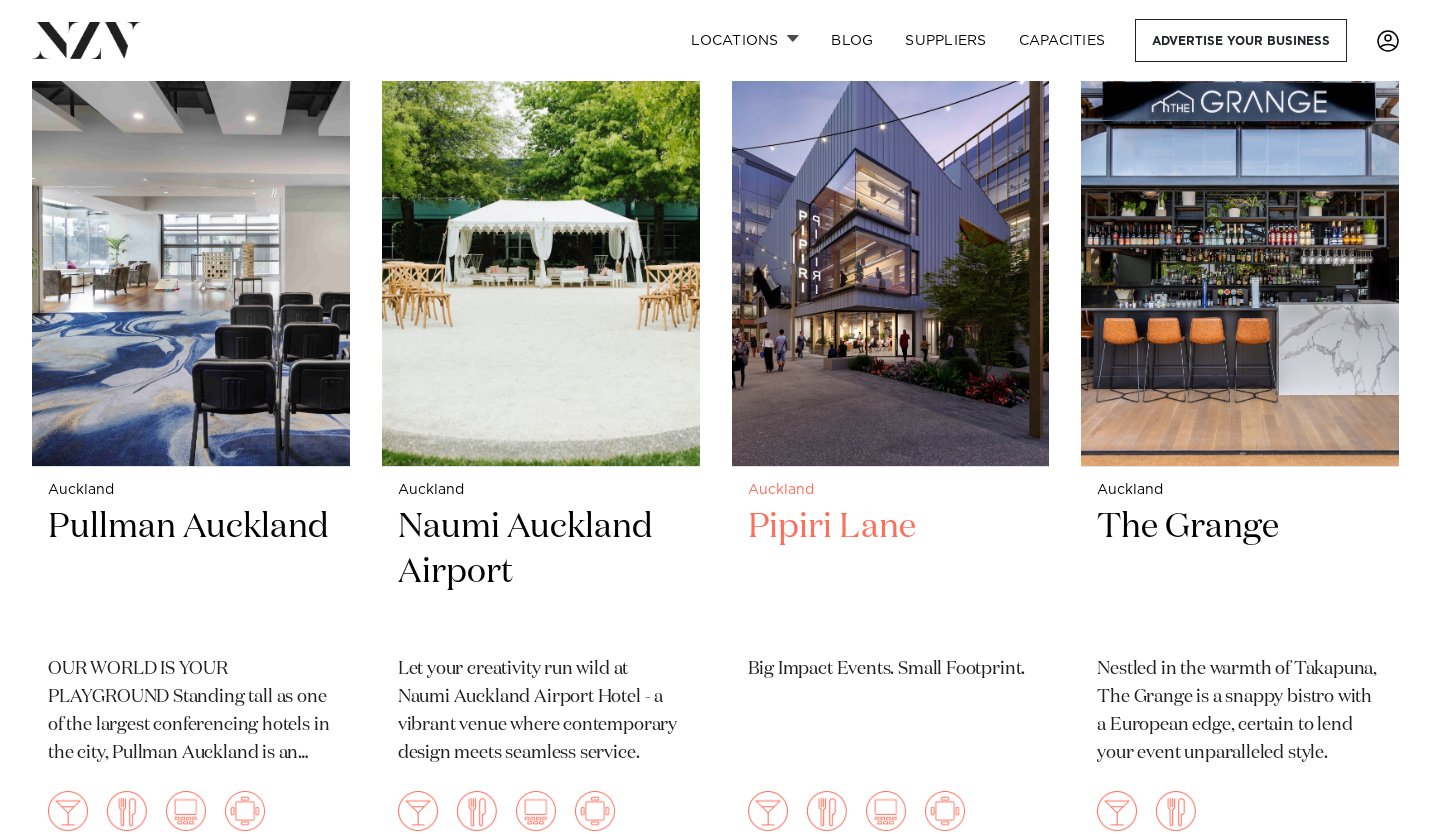 click at bounding box center (891, 253) 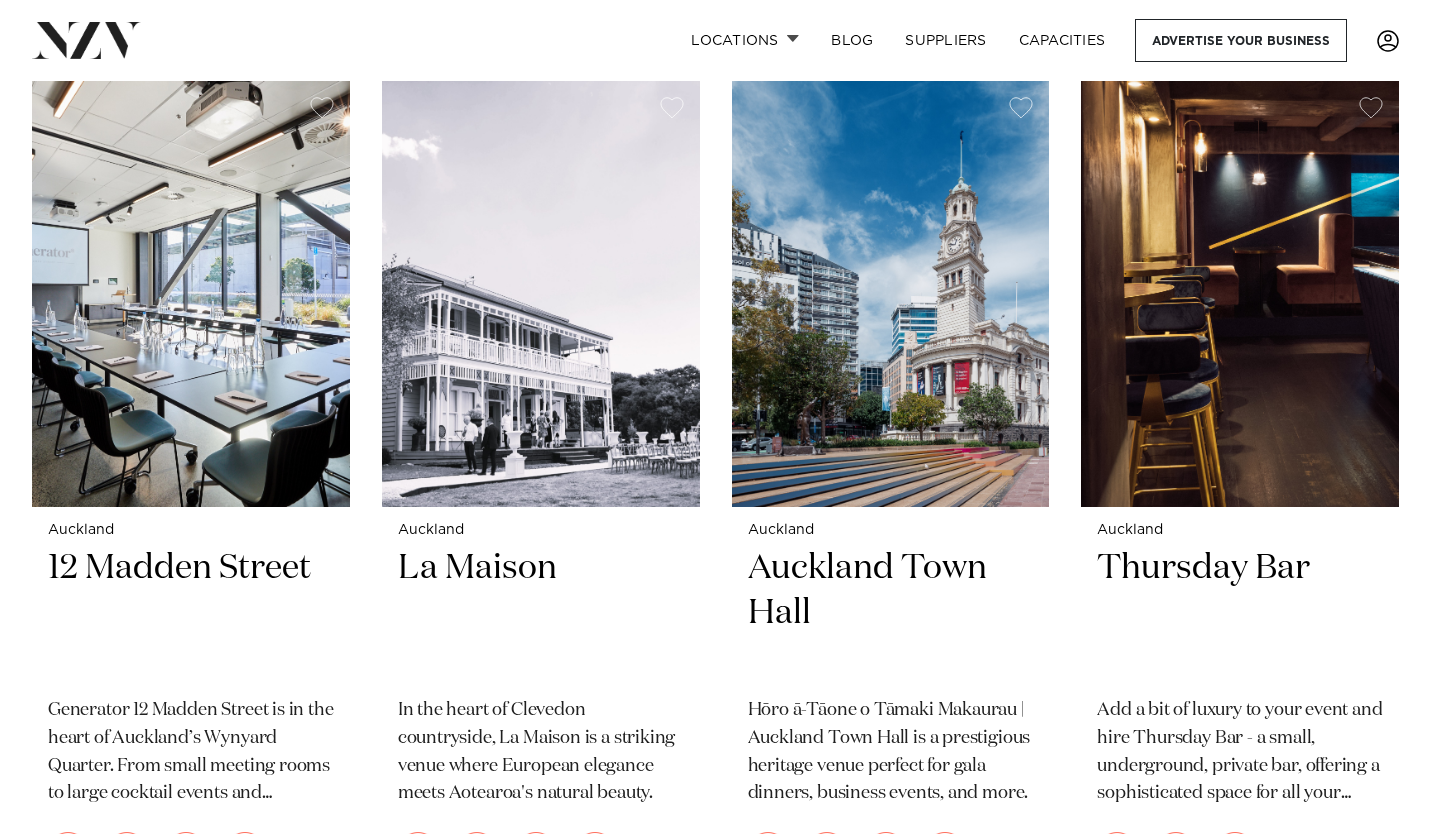 scroll, scrollTop: 7300, scrollLeft: 0, axis: vertical 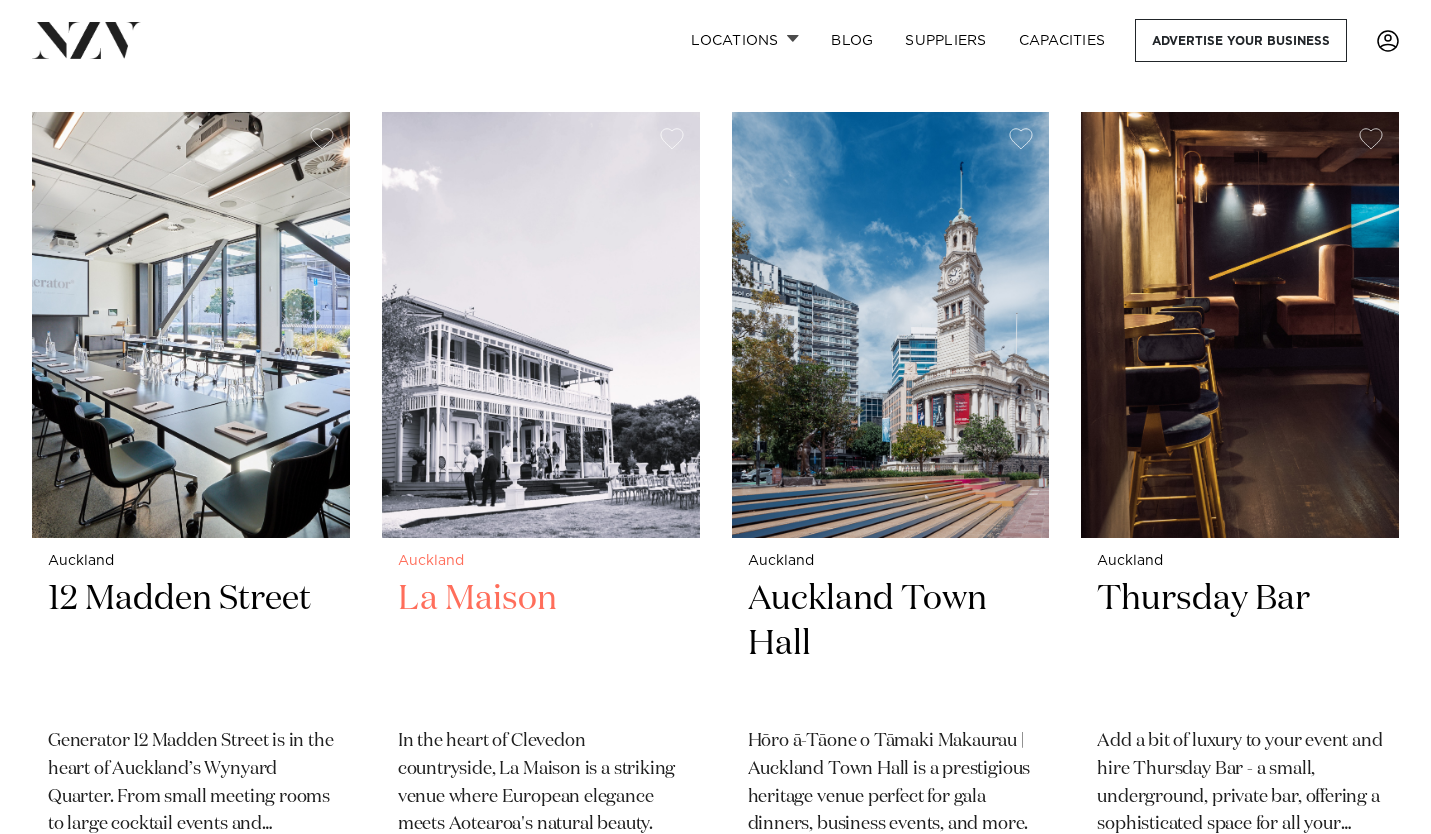 click at bounding box center (541, 325) 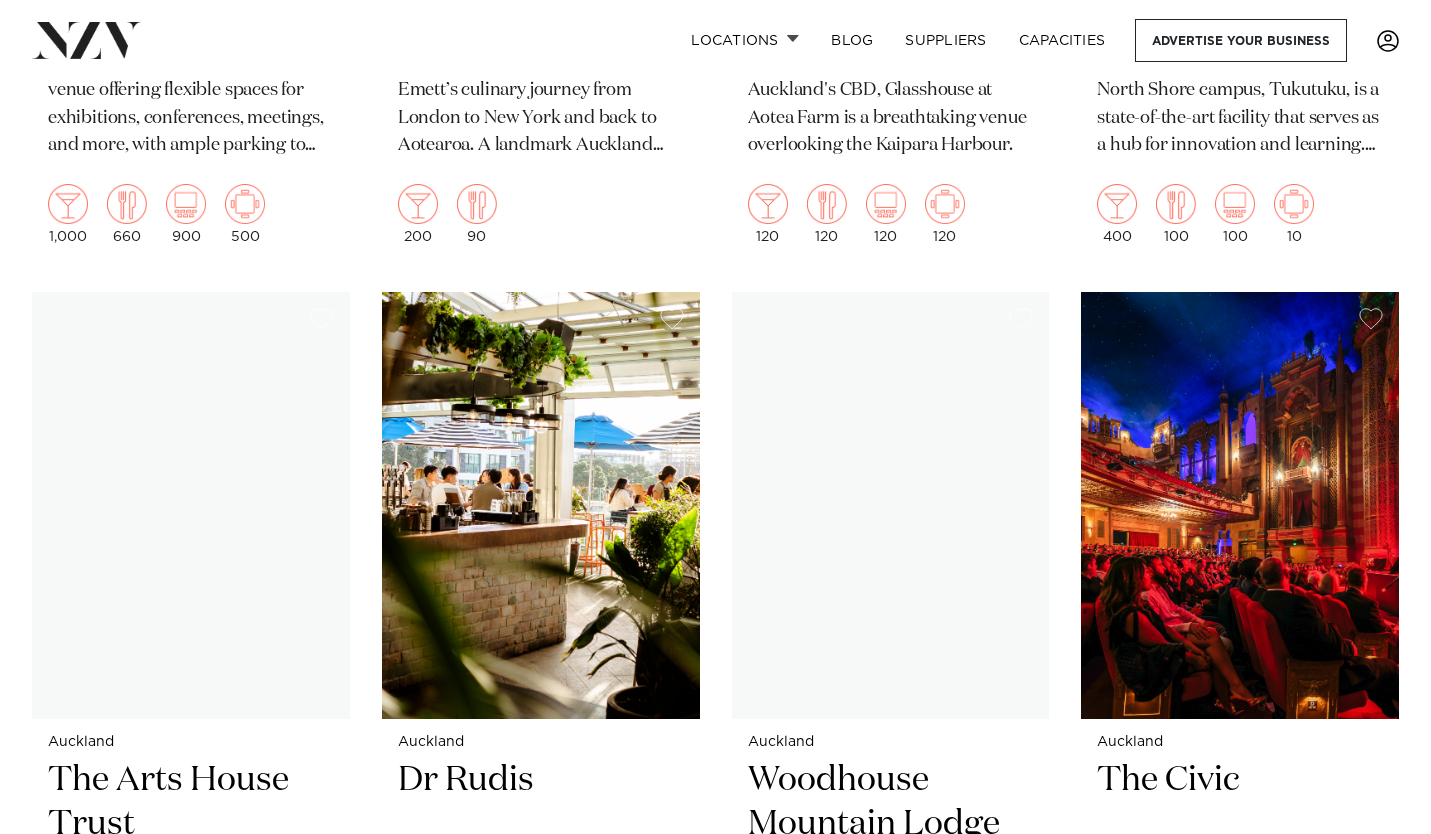 scroll, scrollTop: 11501, scrollLeft: 0, axis: vertical 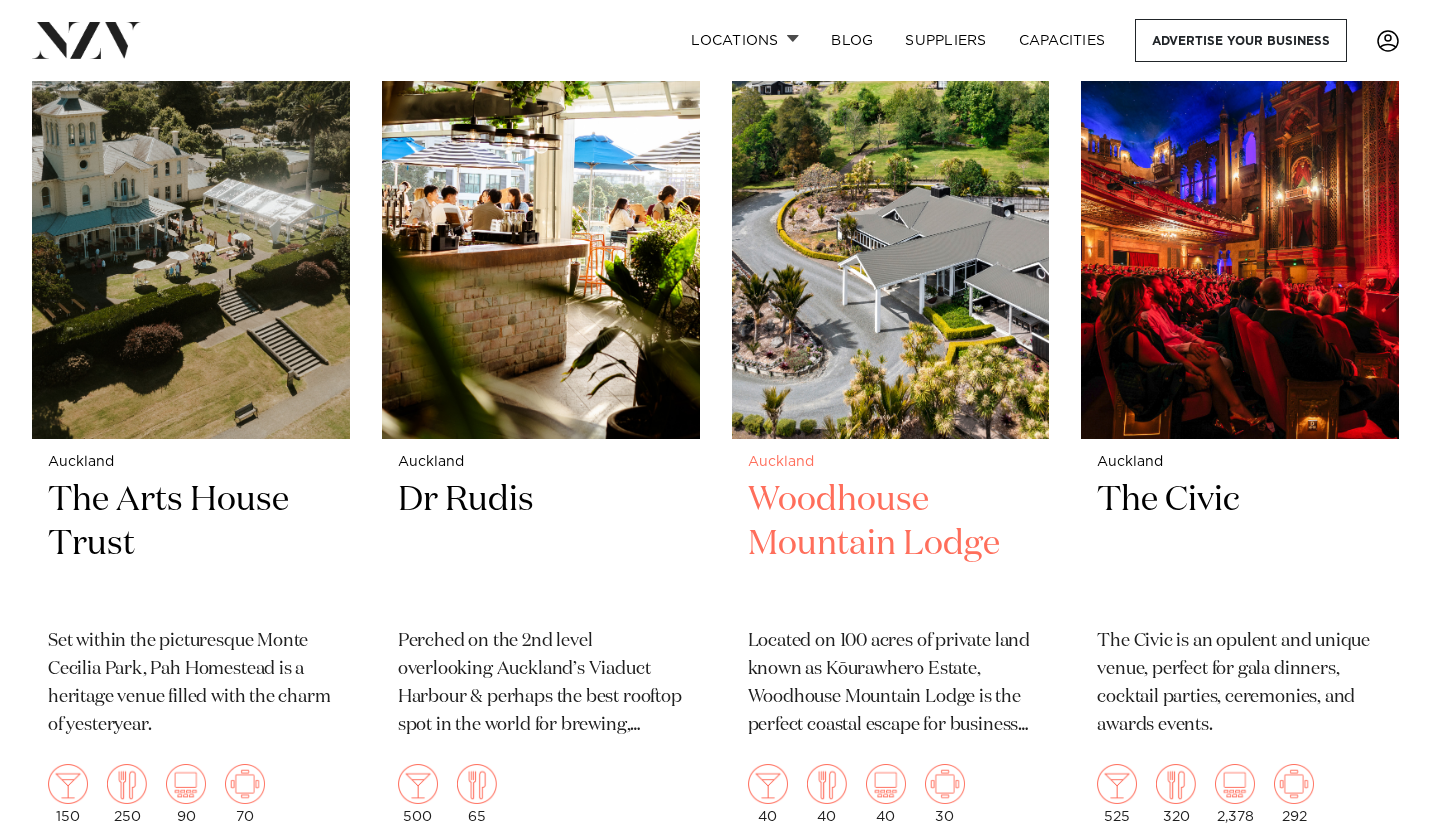 click at bounding box center [891, 225] 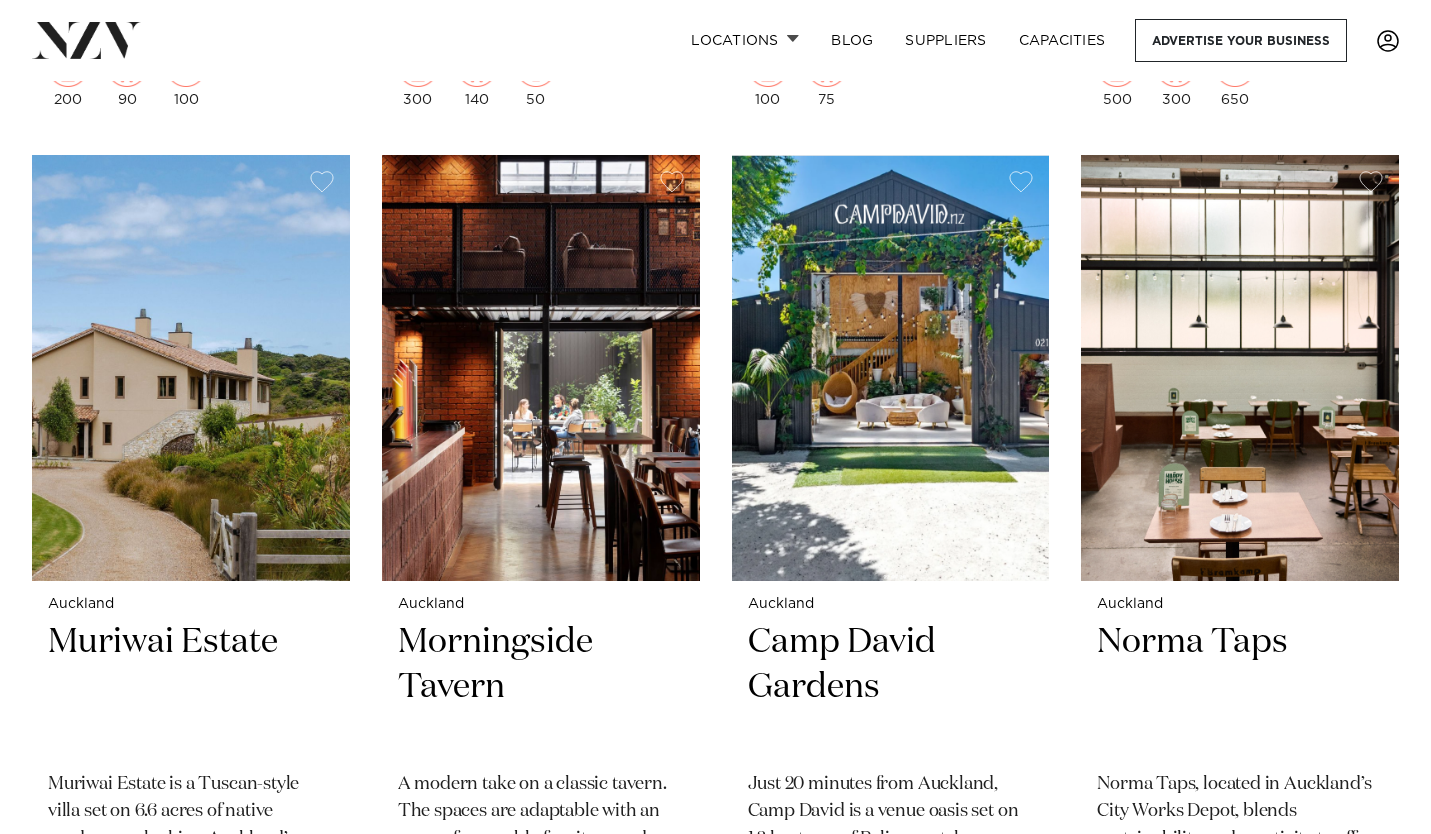 scroll, scrollTop: 19401, scrollLeft: 0, axis: vertical 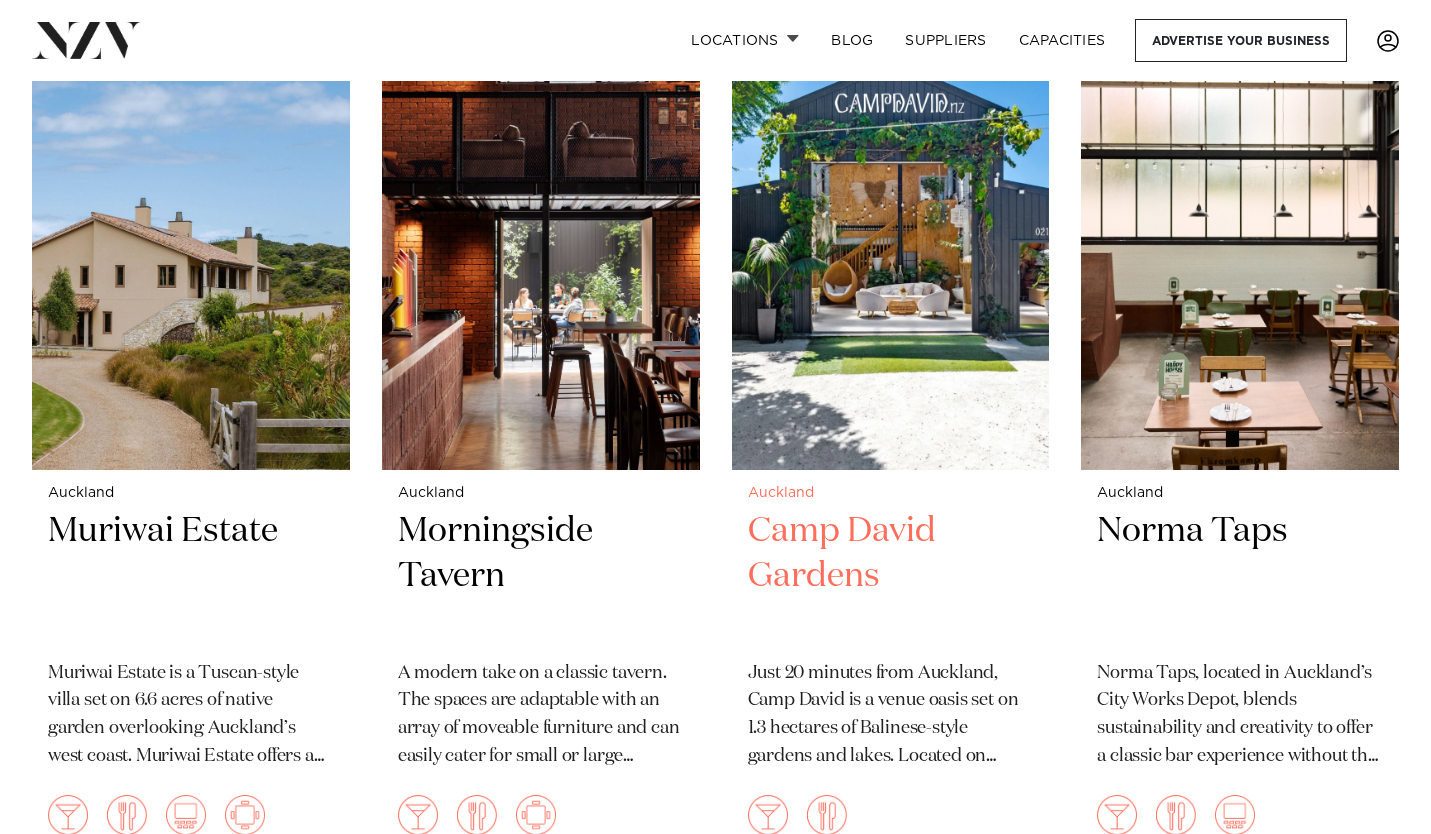 click at bounding box center [891, 257] 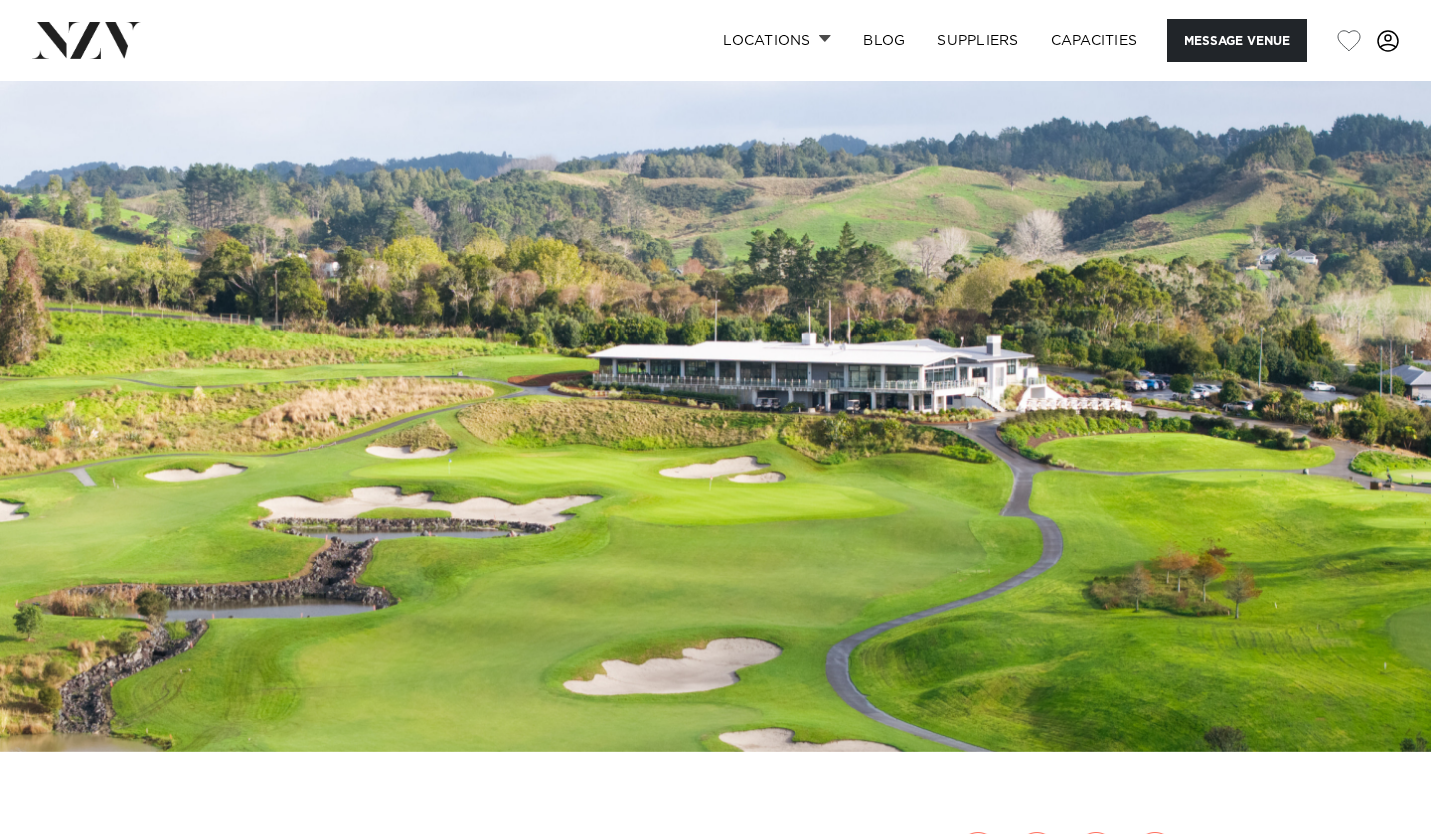 scroll, scrollTop: 0, scrollLeft: 0, axis: both 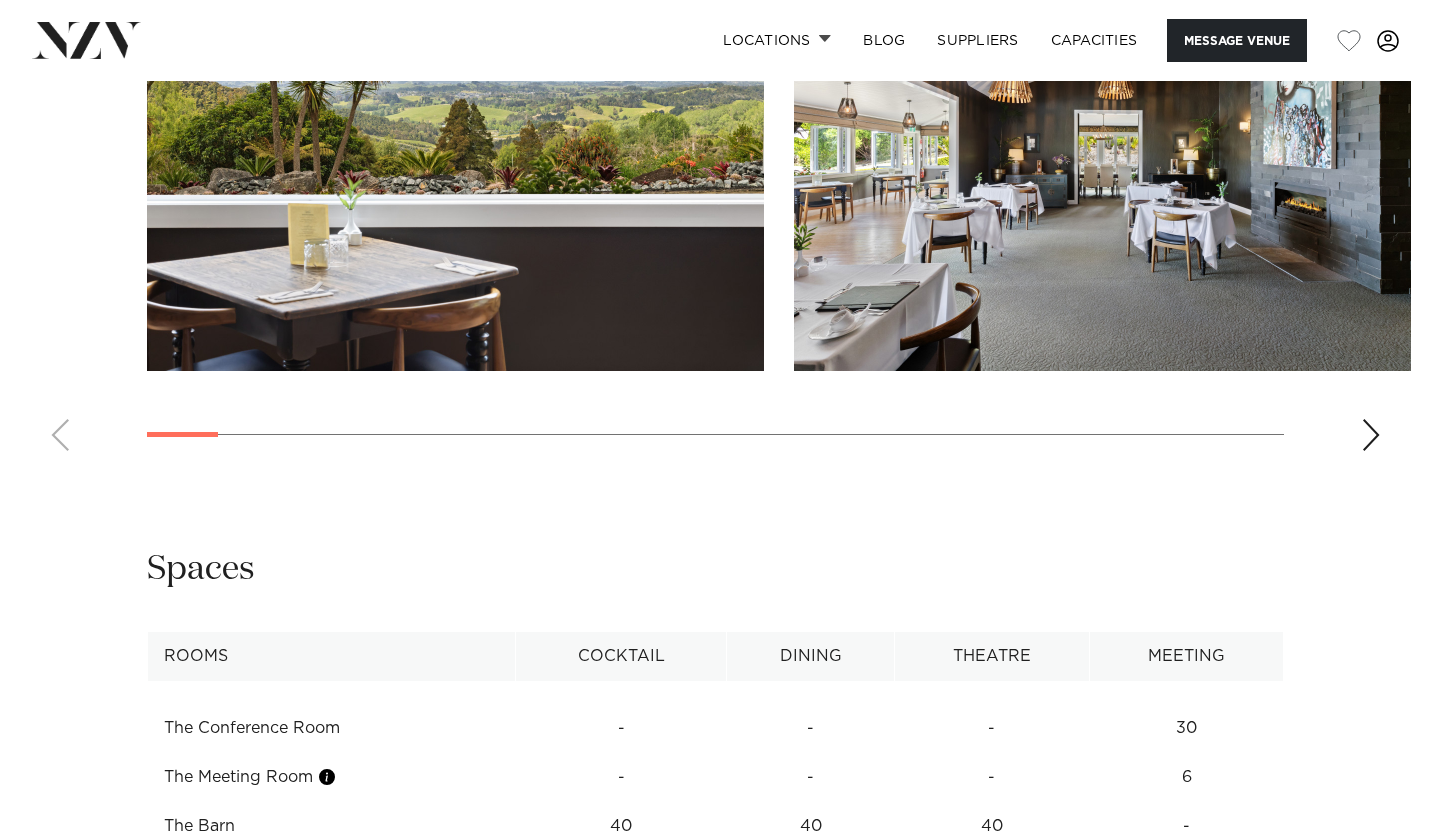 click at bounding box center (1371, 435) 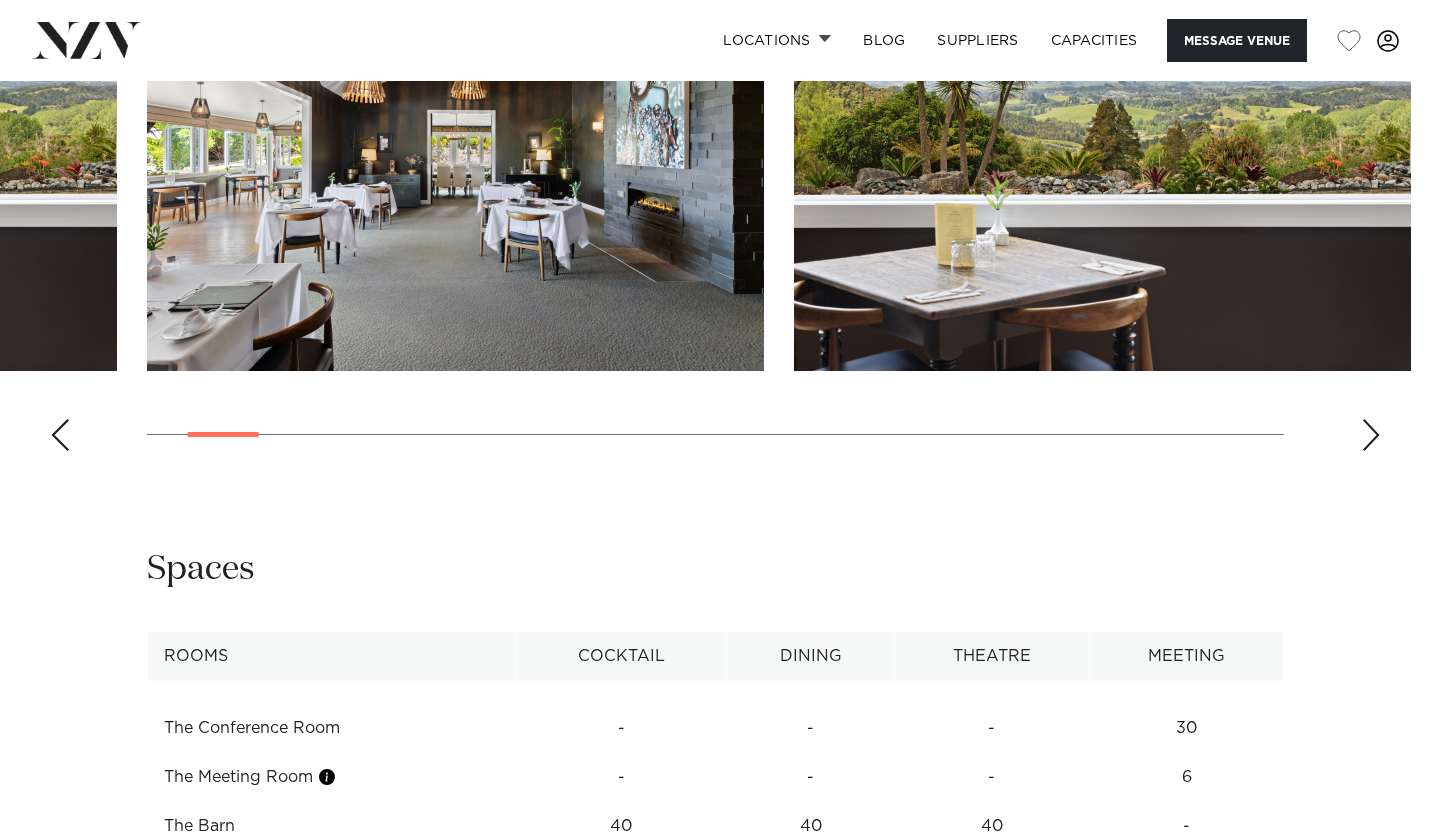 click at bounding box center [1371, 435] 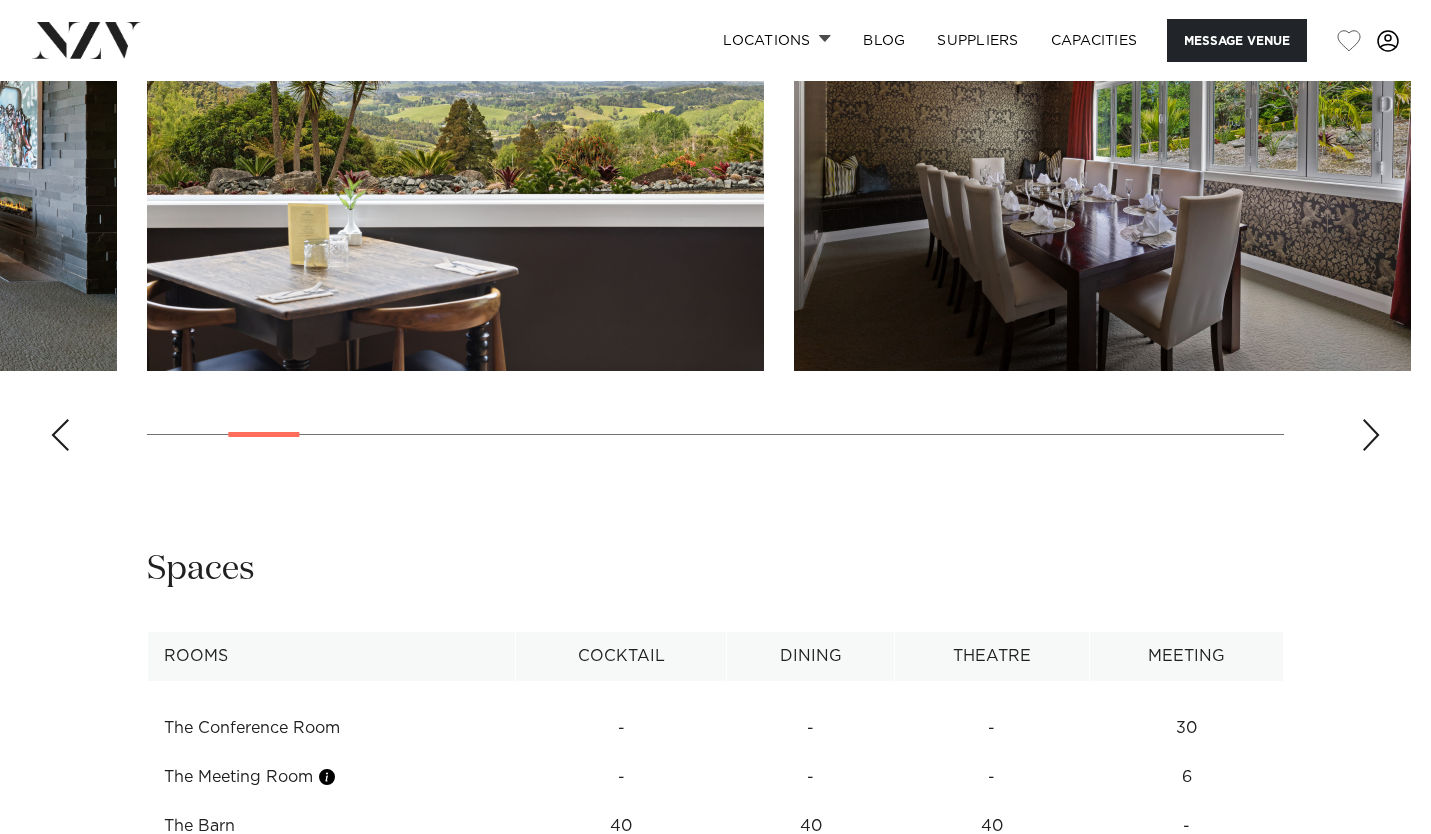 click at bounding box center (1371, 435) 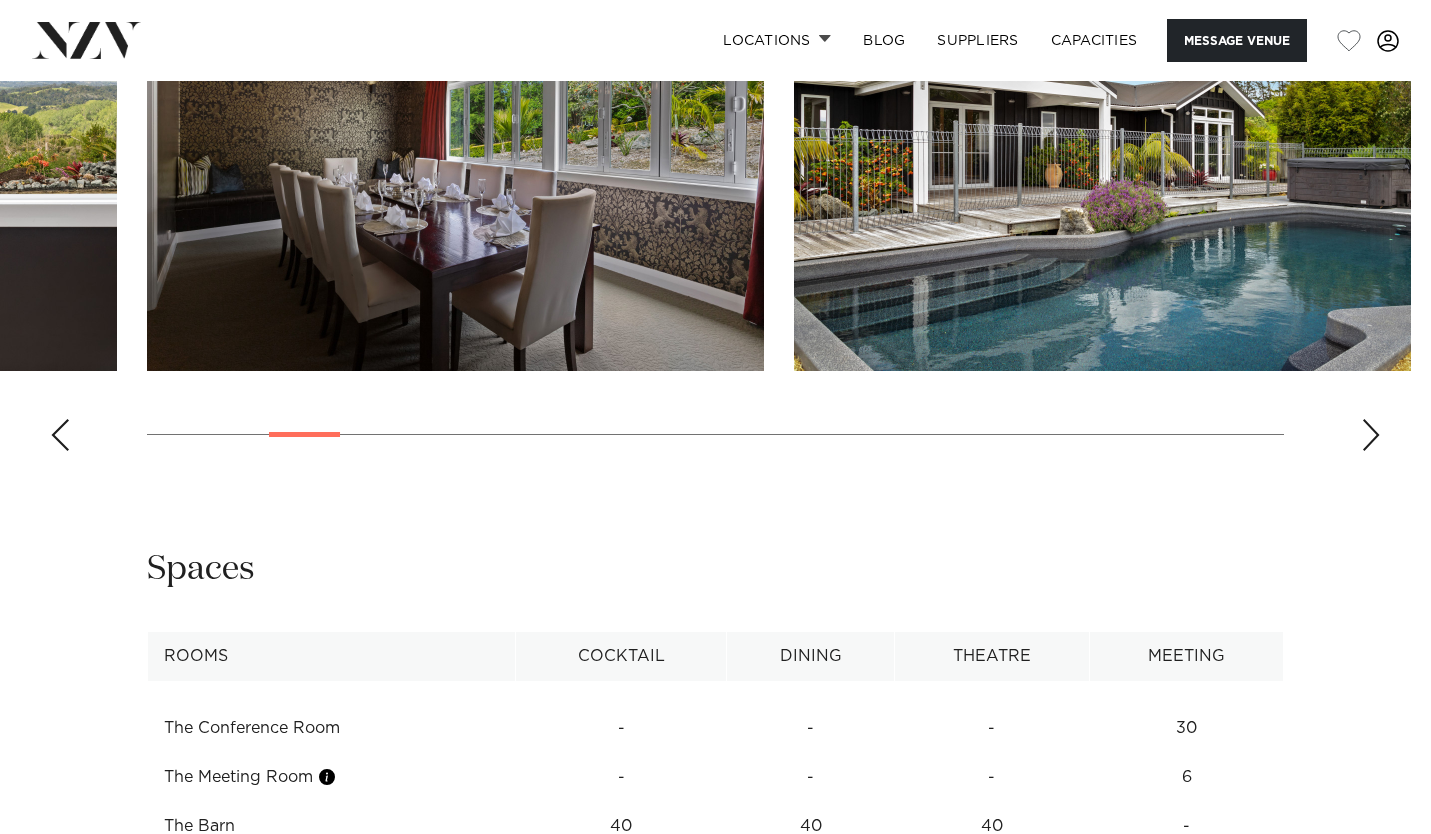 click at bounding box center (1371, 435) 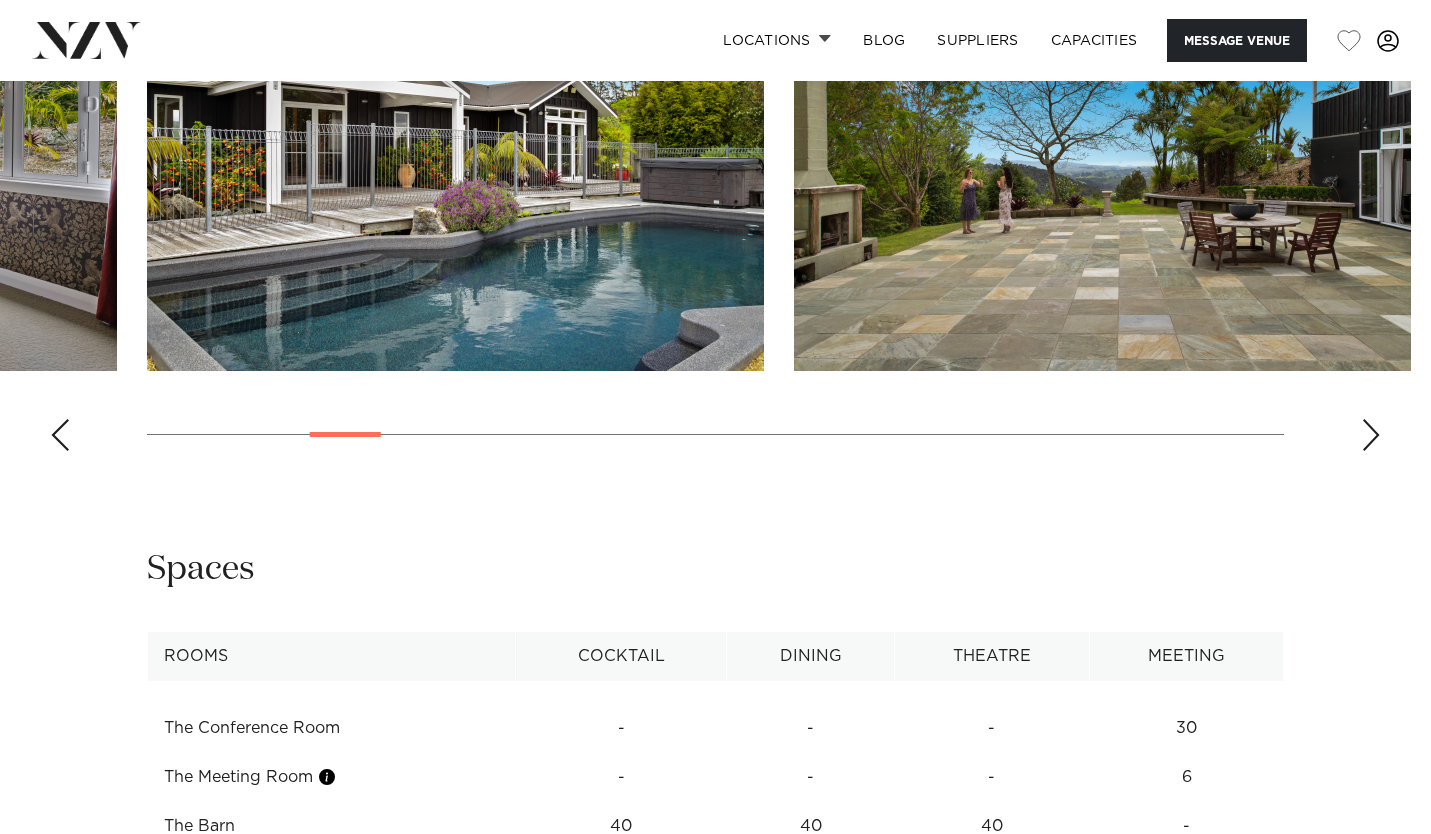 click at bounding box center [1371, 435] 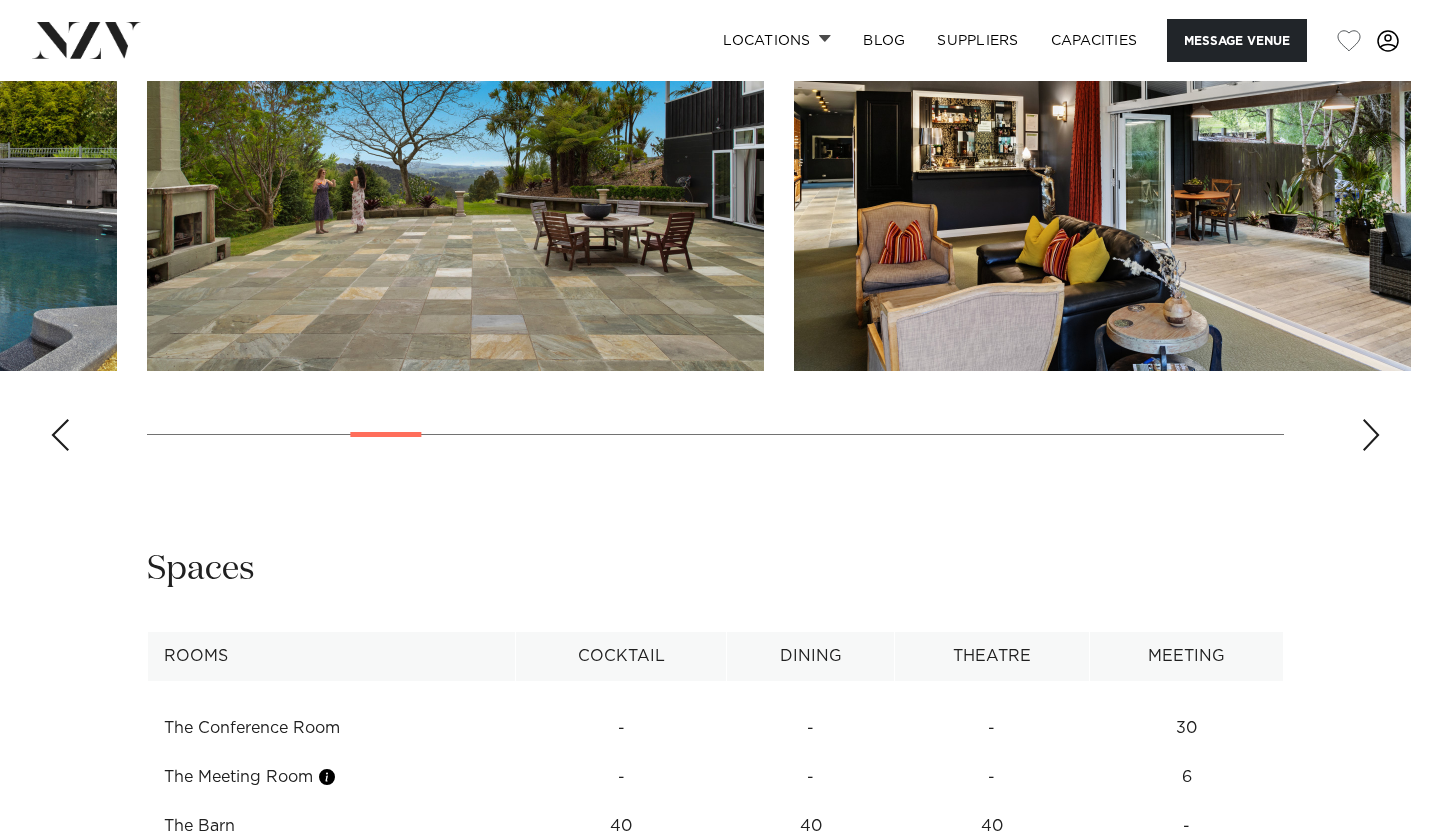 click at bounding box center [1371, 435] 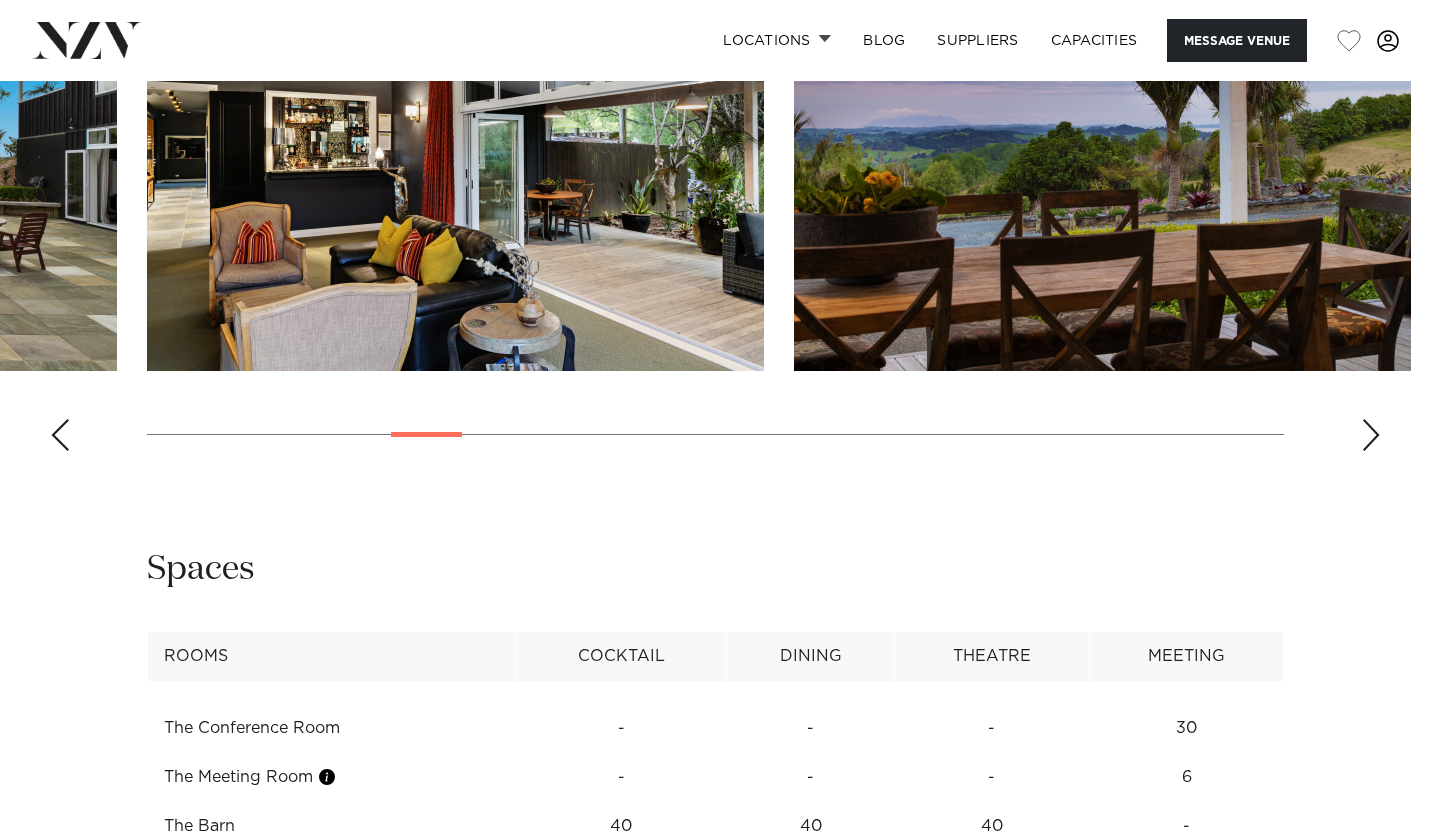click at bounding box center (1371, 435) 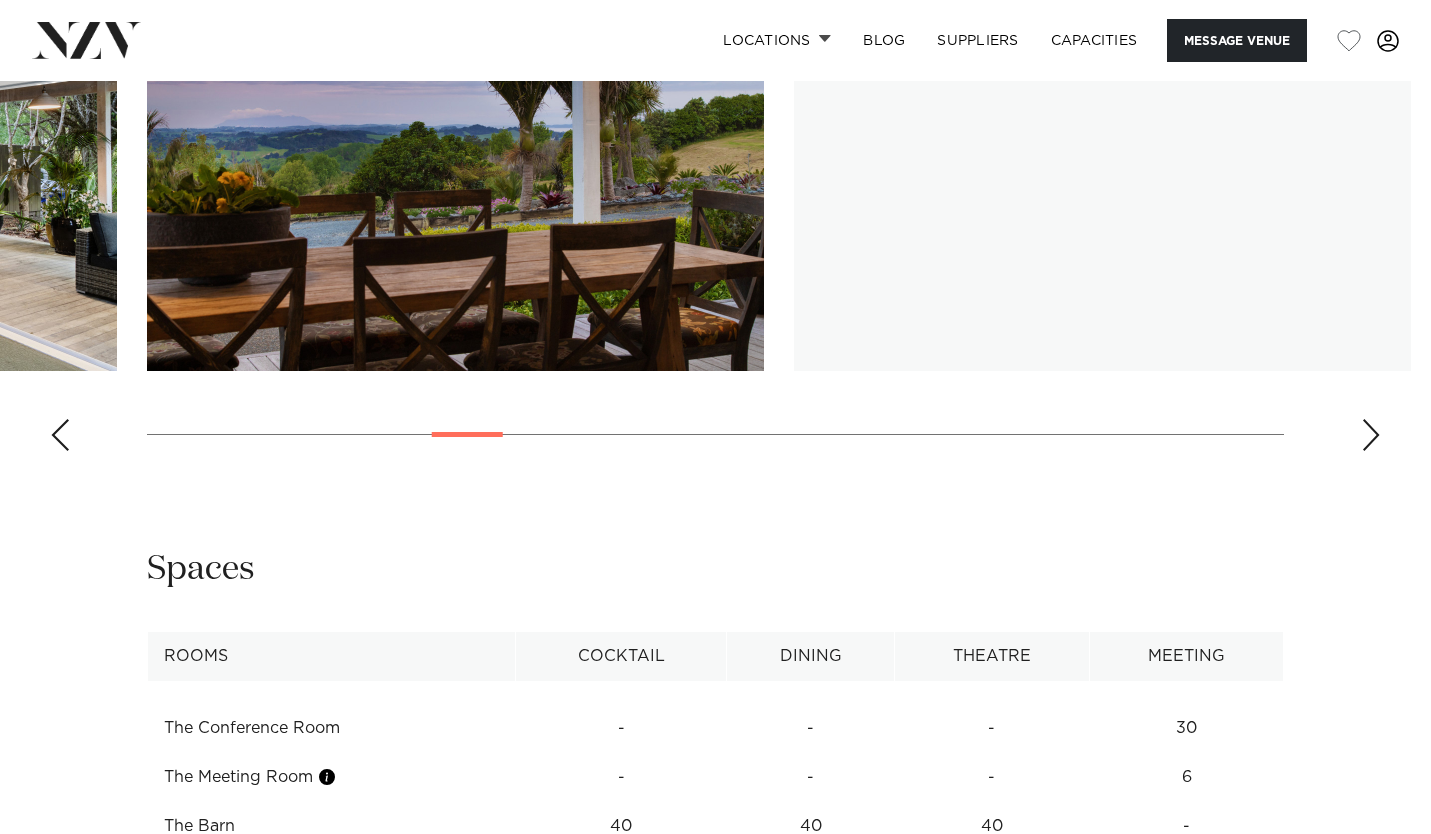 click at bounding box center (1371, 435) 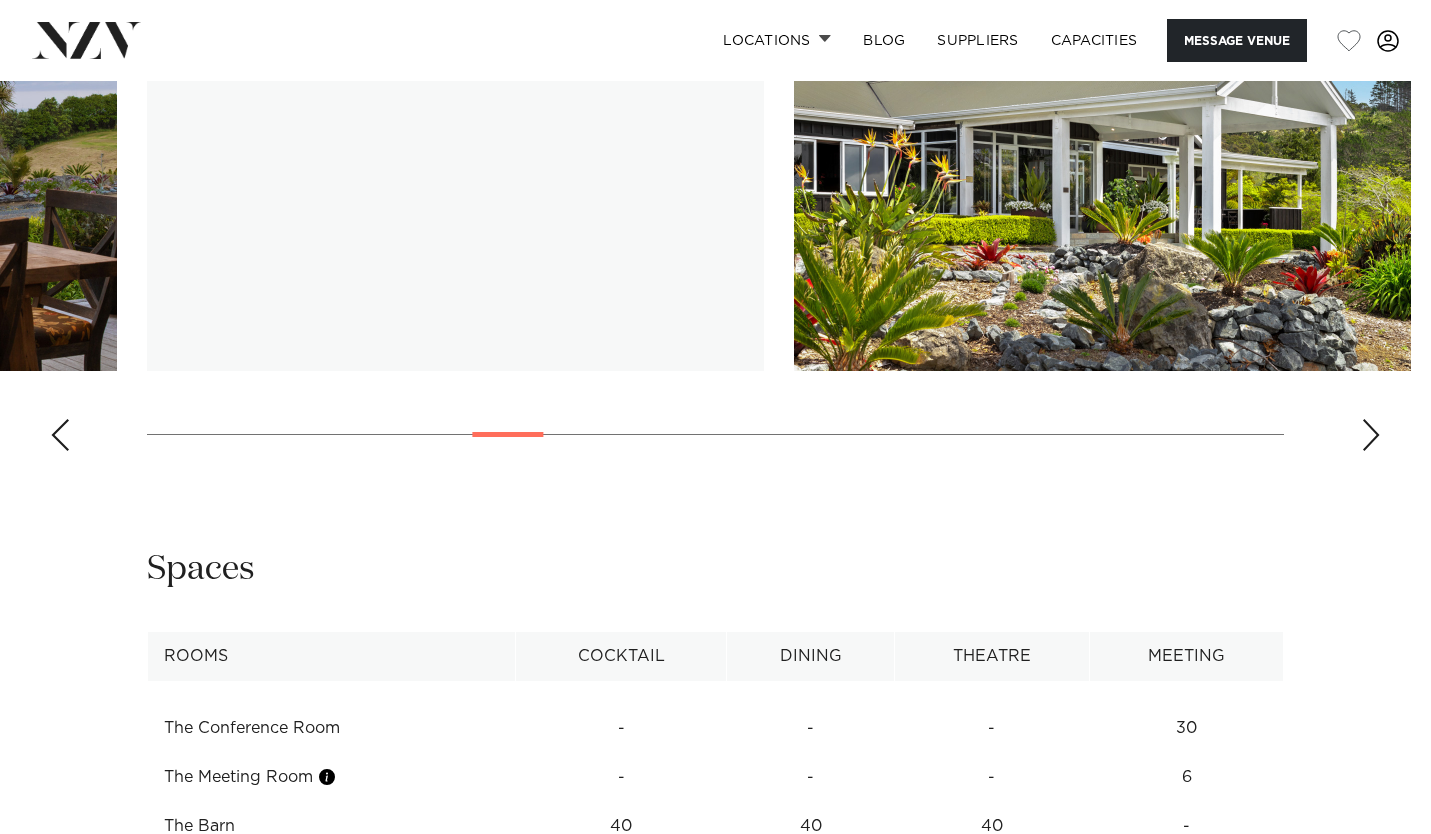 click at bounding box center (1371, 435) 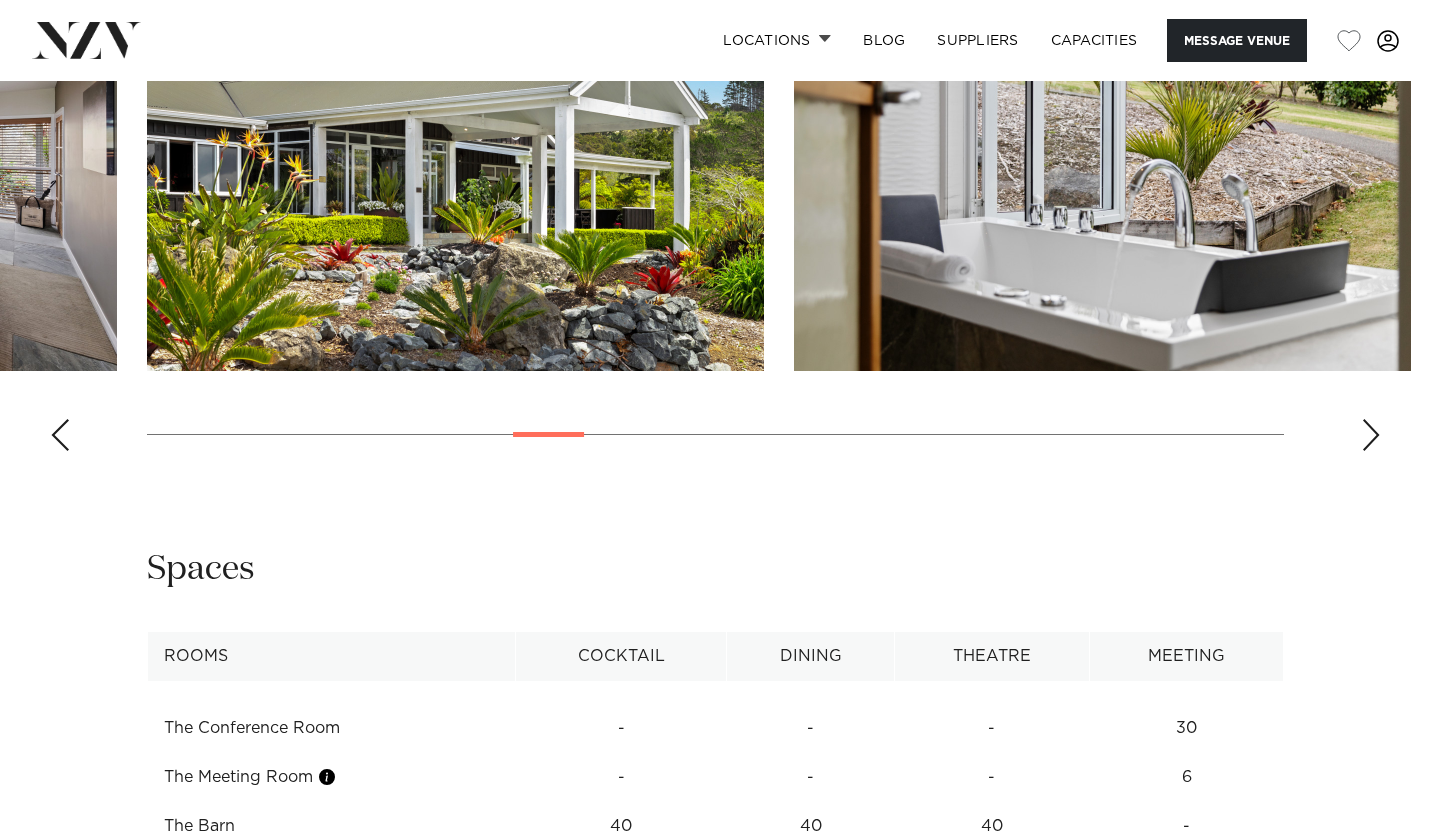 click at bounding box center [1371, 435] 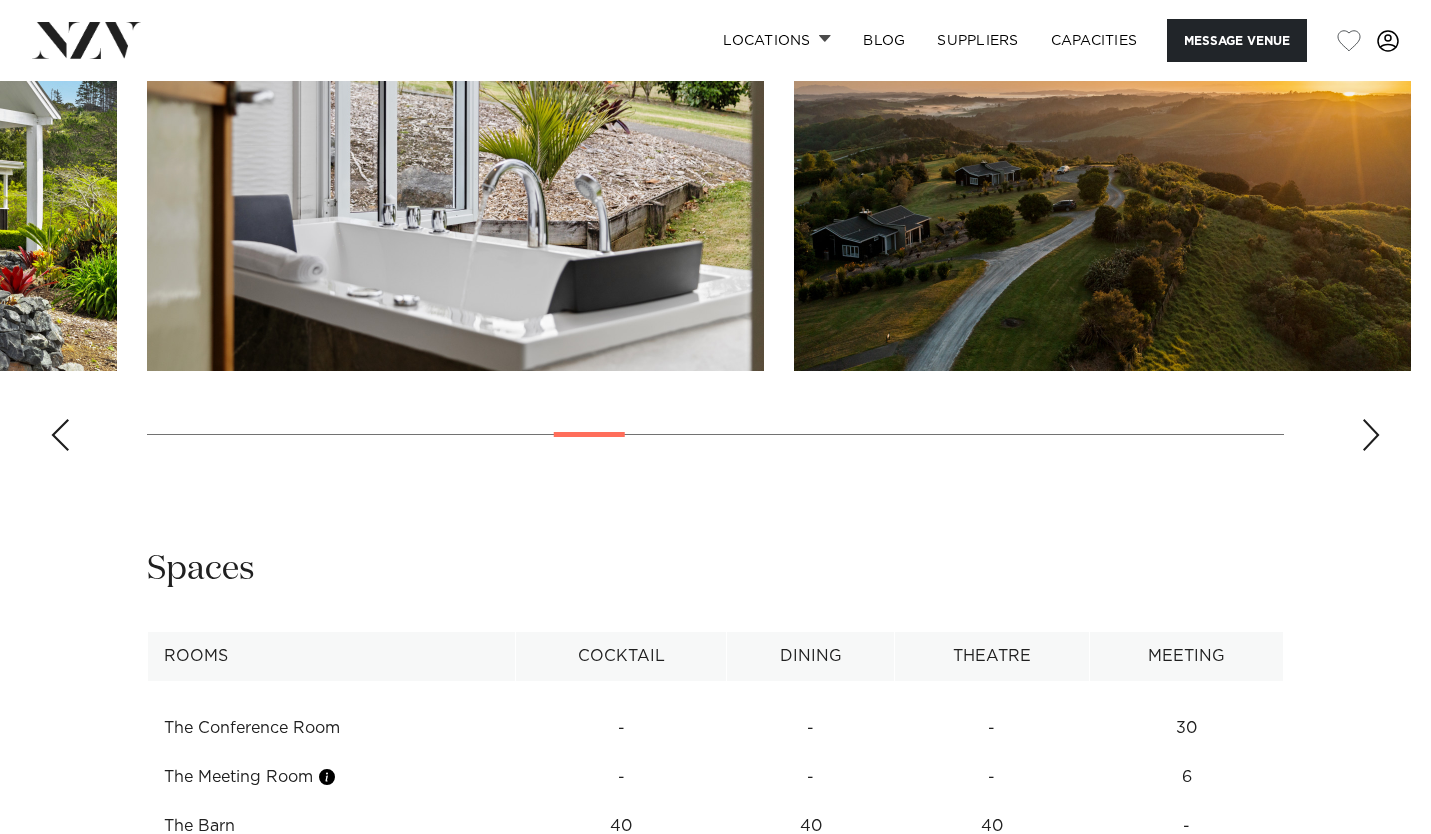 click at bounding box center [1371, 435] 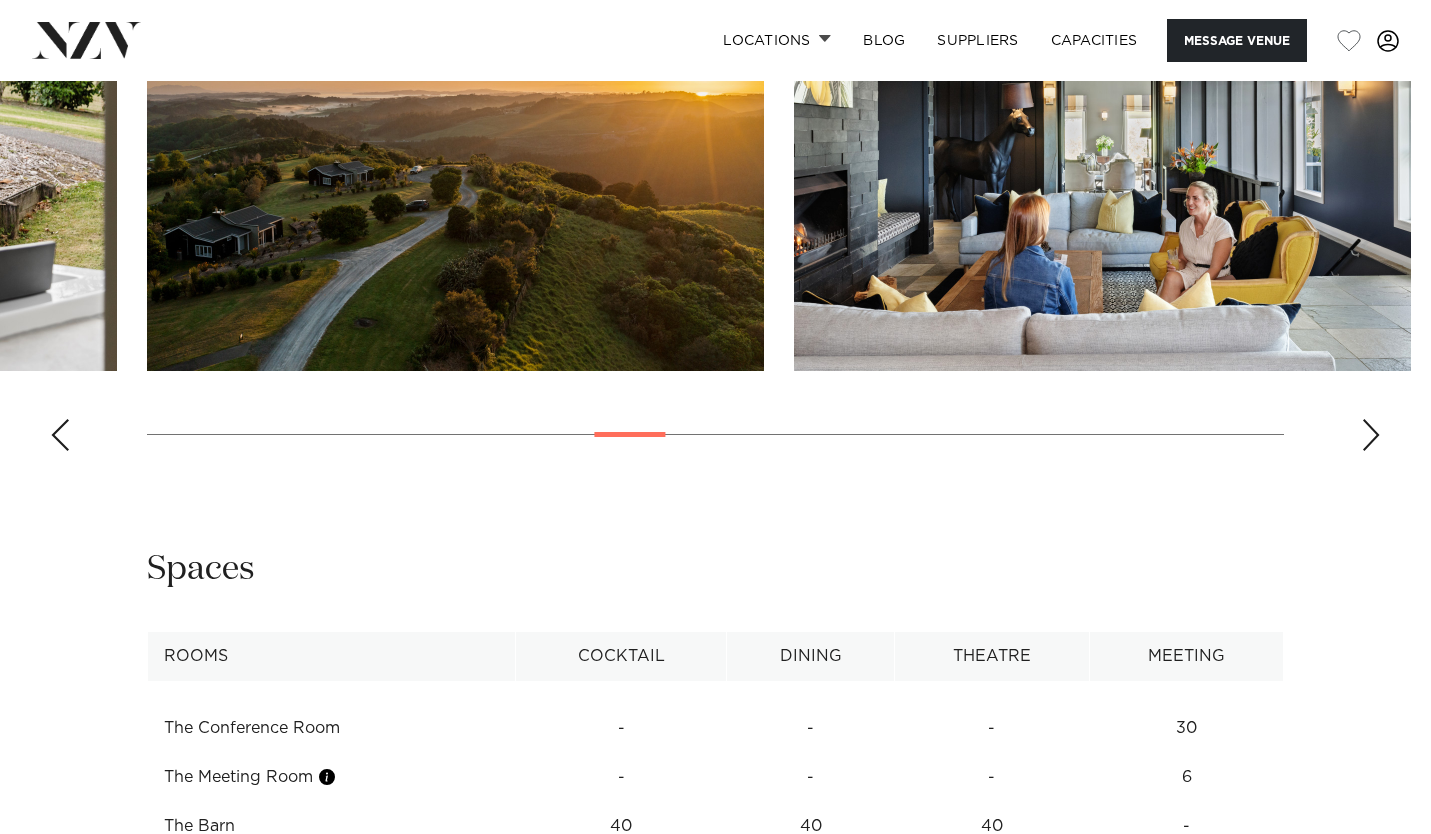 click at bounding box center (1371, 435) 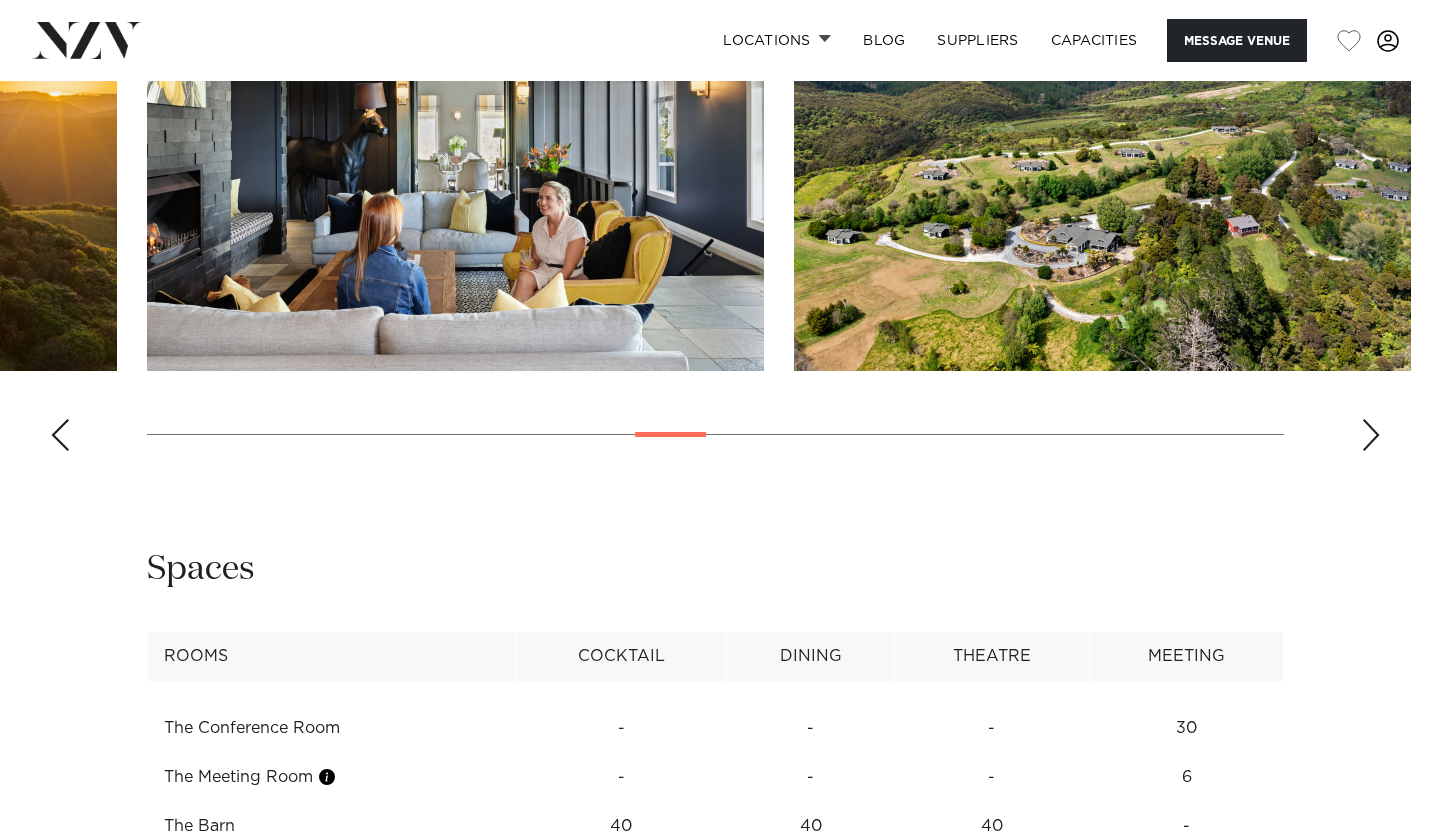 click at bounding box center [1371, 435] 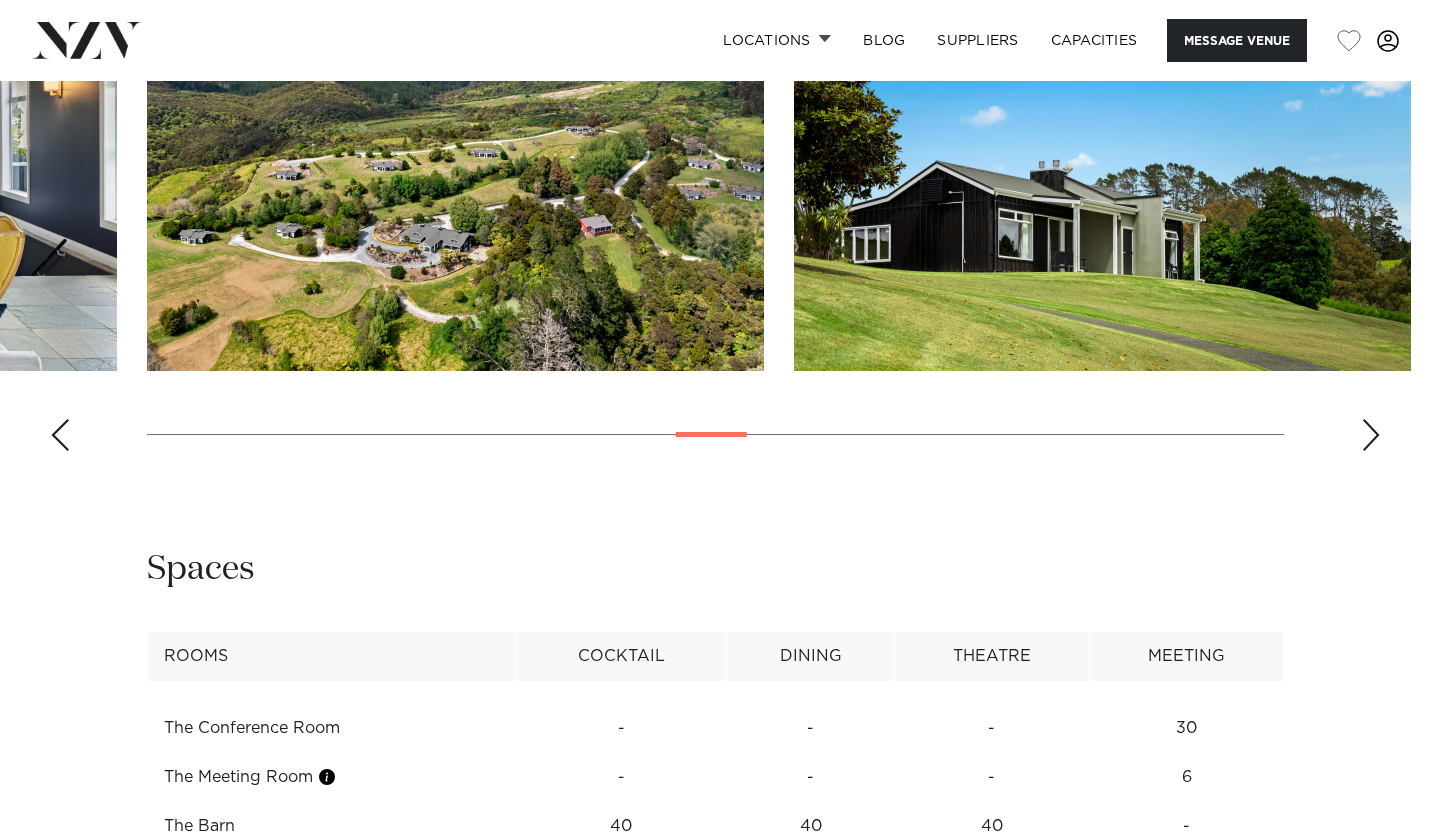 click at bounding box center (1371, 435) 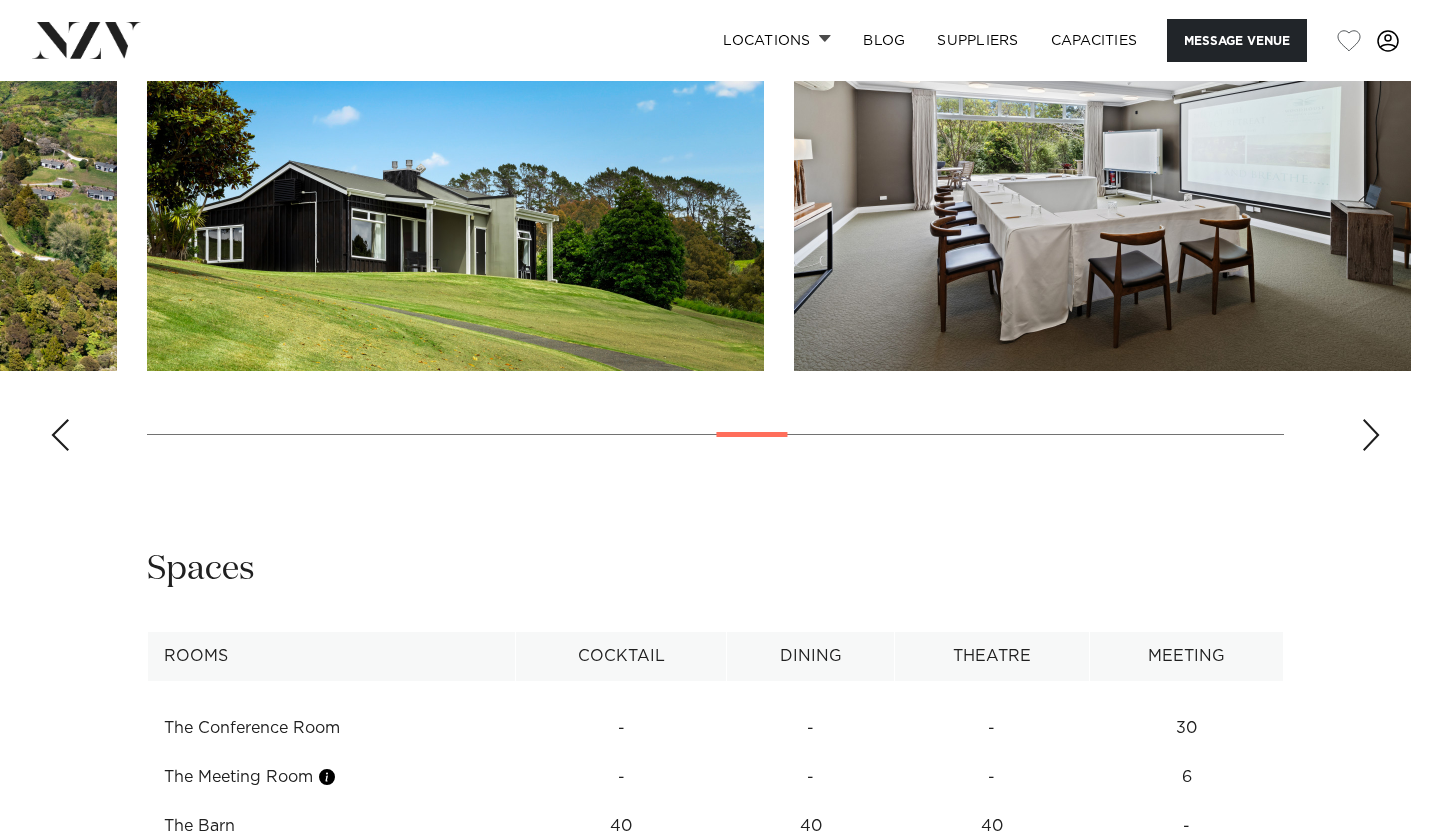 click at bounding box center [1371, 435] 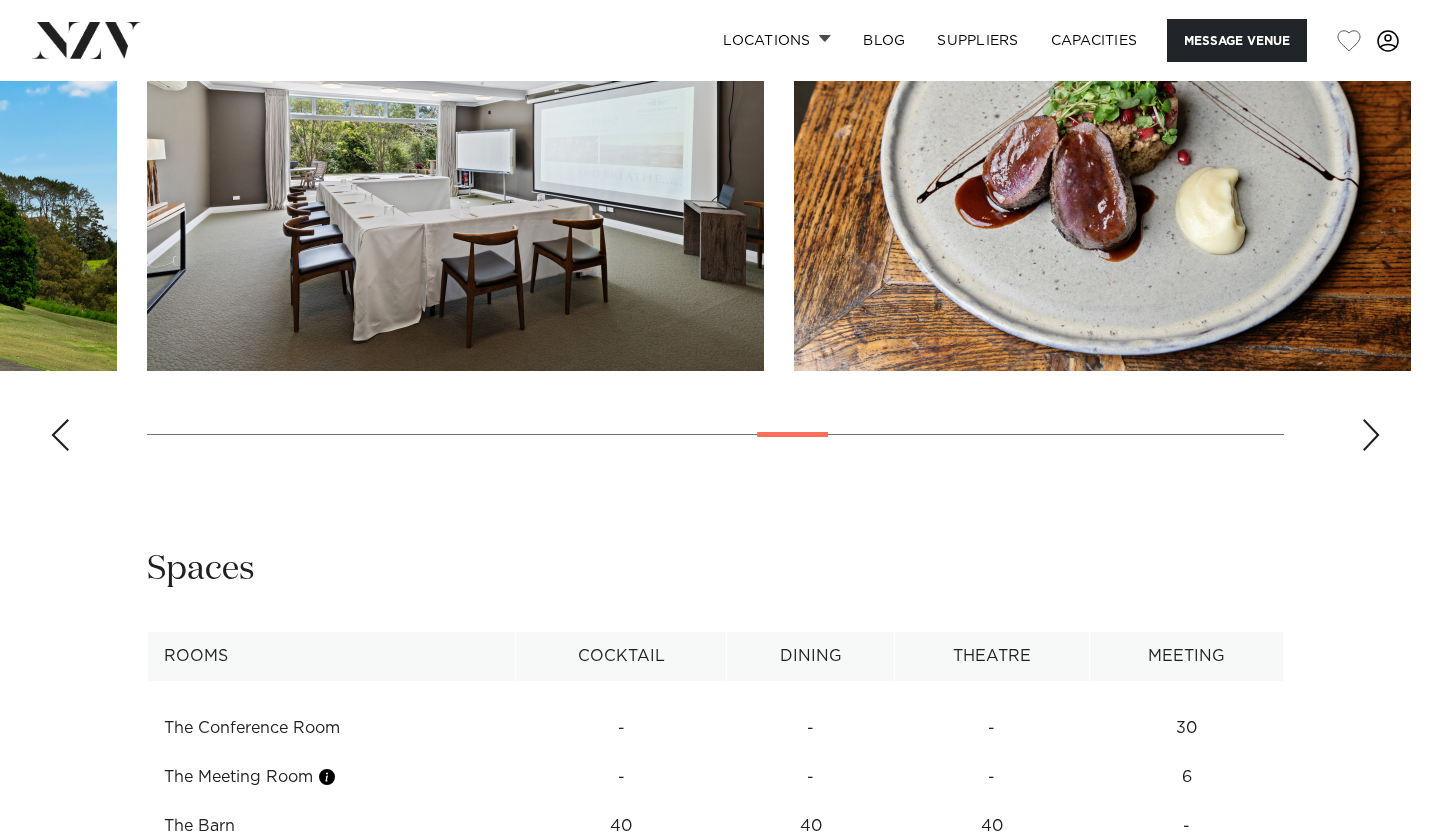 click at bounding box center (1371, 435) 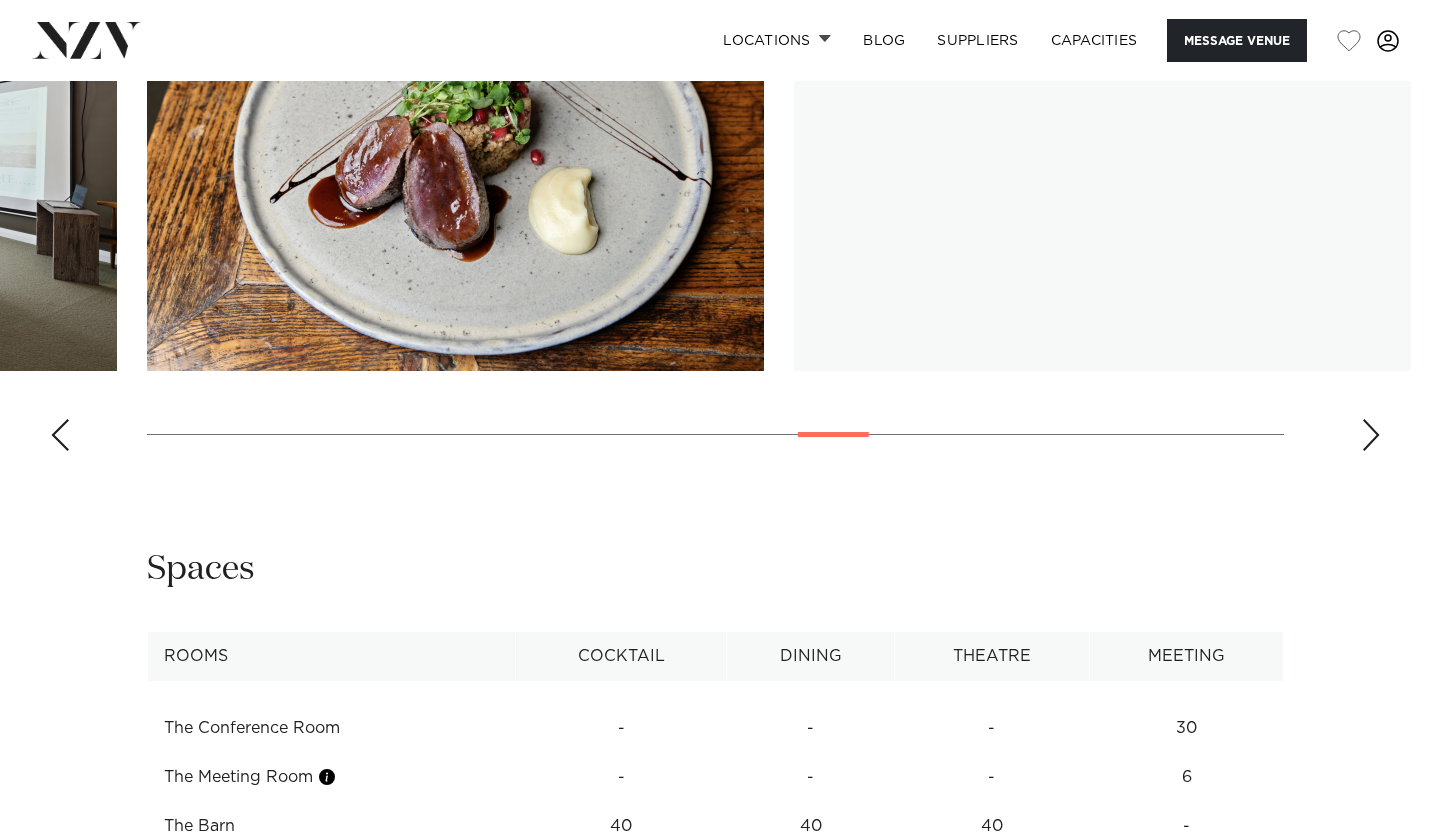 click at bounding box center (1371, 435) 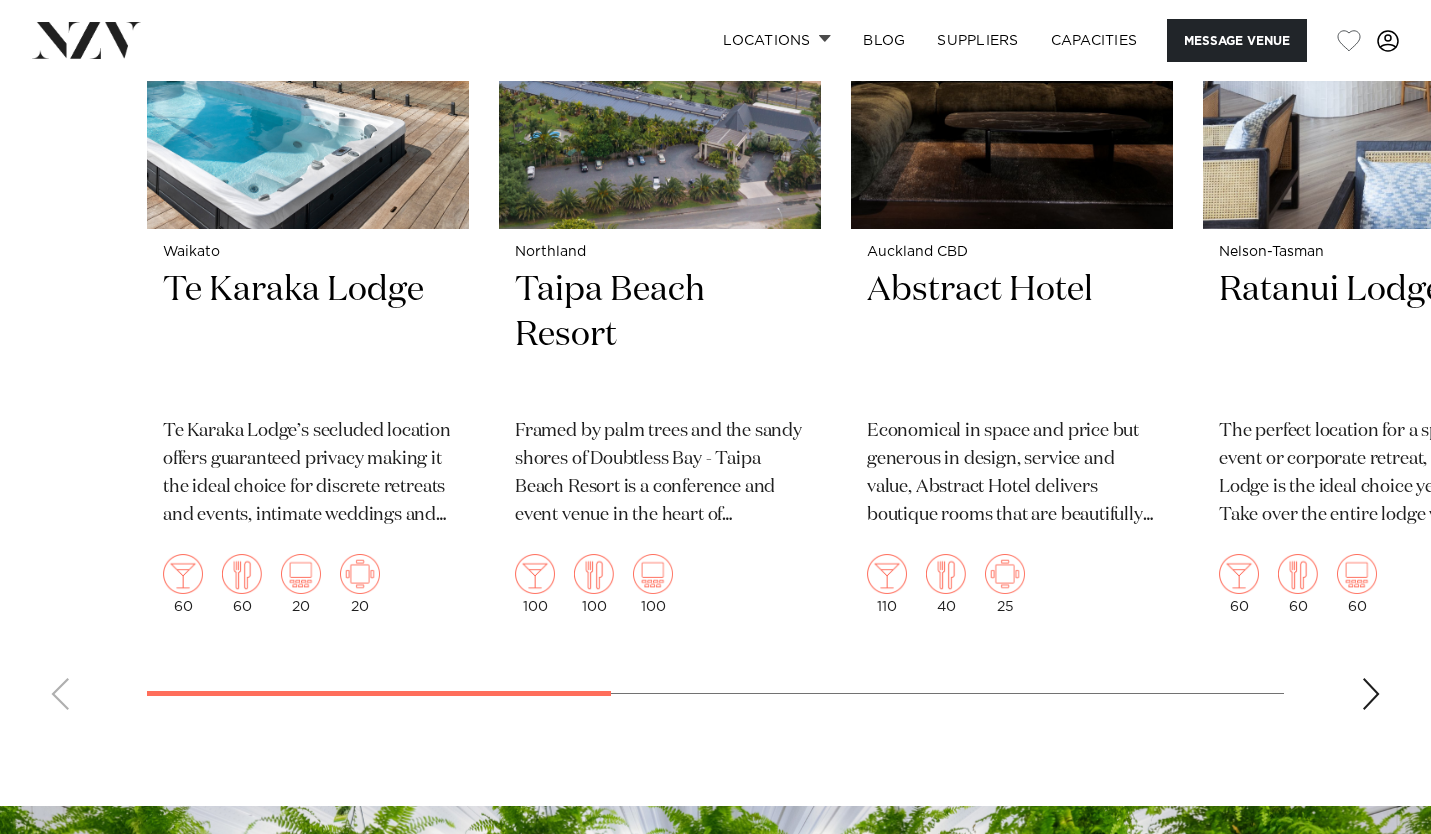 scroll, scrollTop: 5104, scrollLeft: 0, axis: vertical 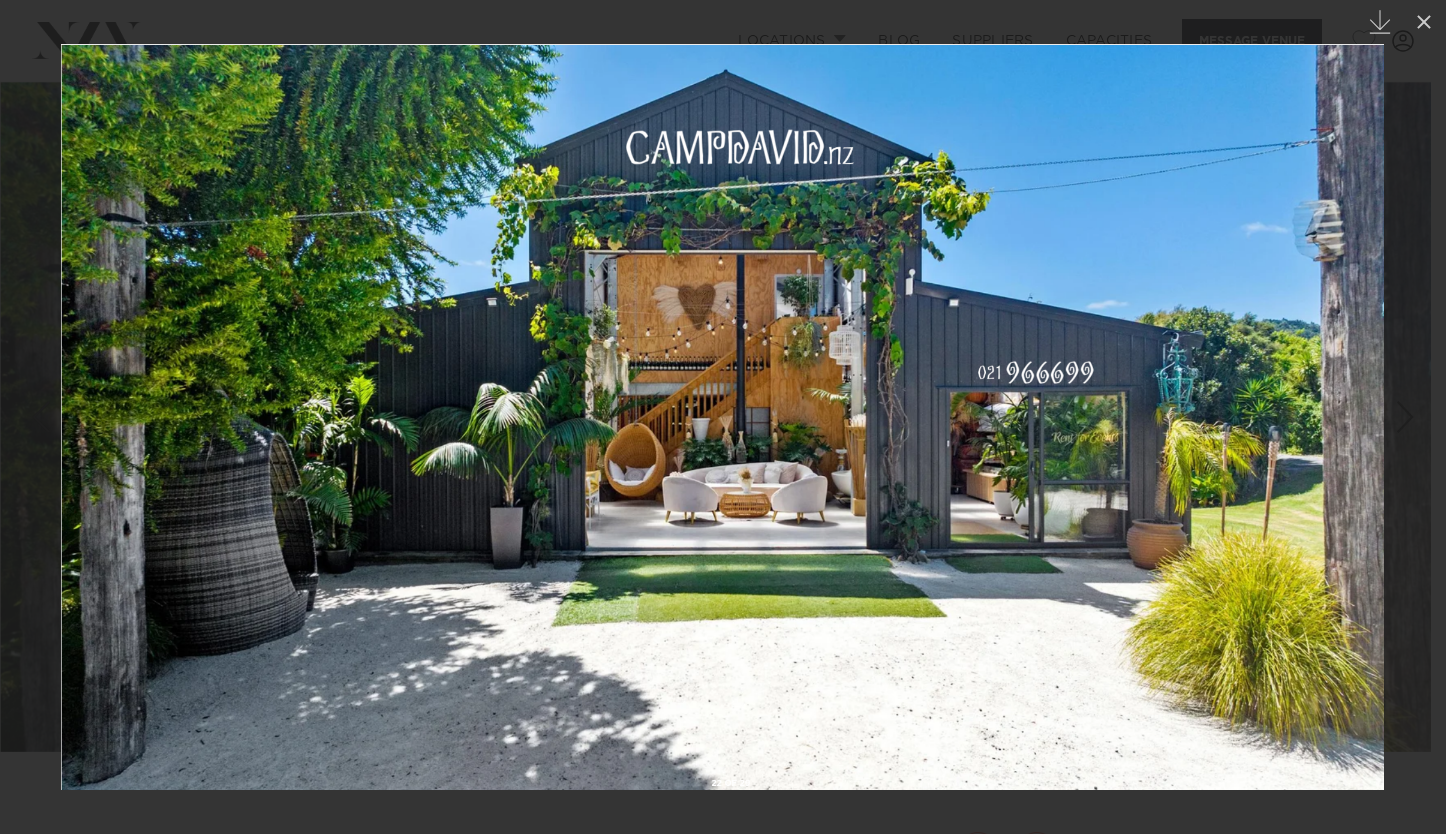 click at bounding box center (722, 417) 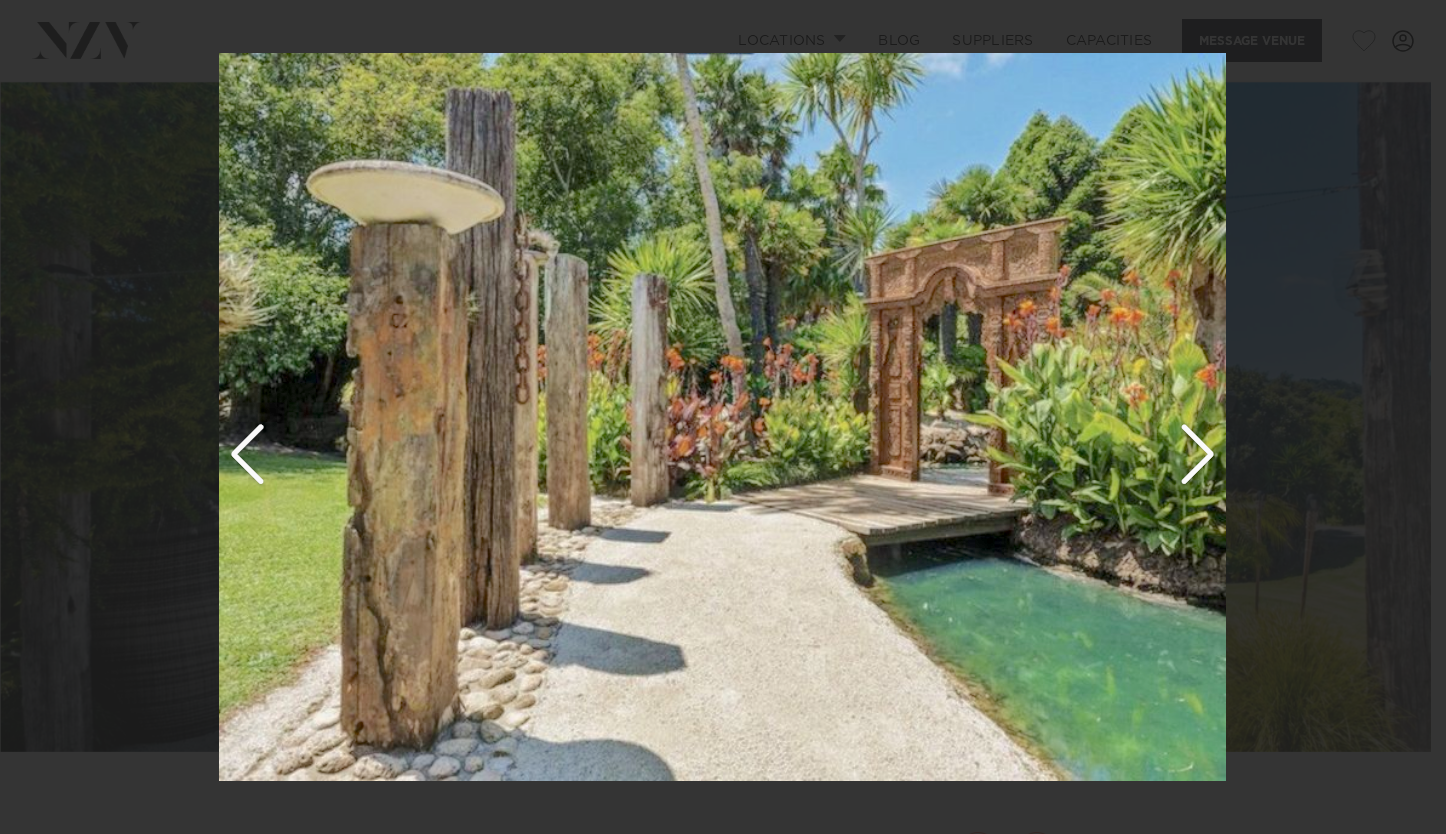 click at bounding box center [723, 417] 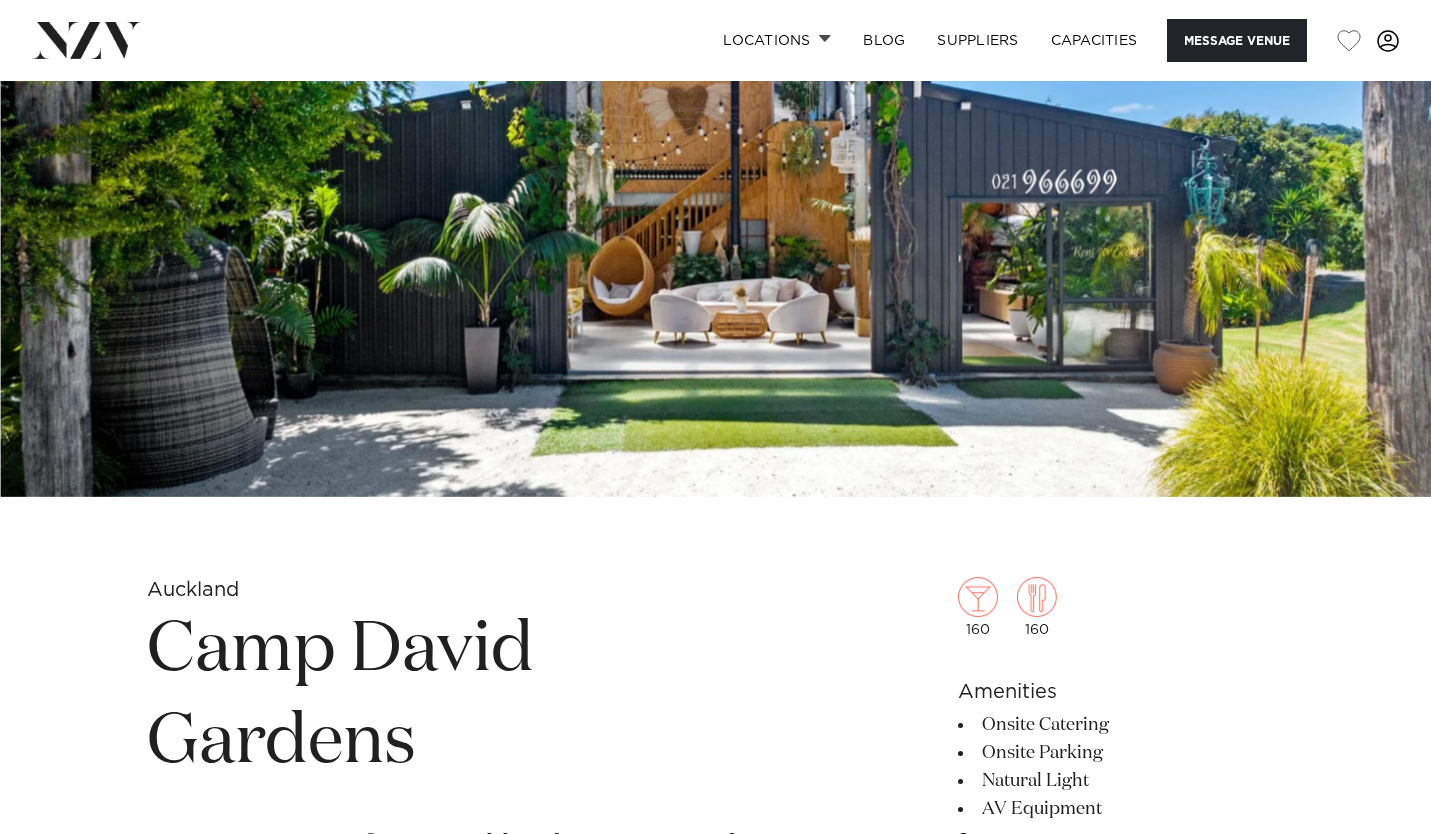 scroll, scrollTop: 0, scrollLeft: 0, axis: both 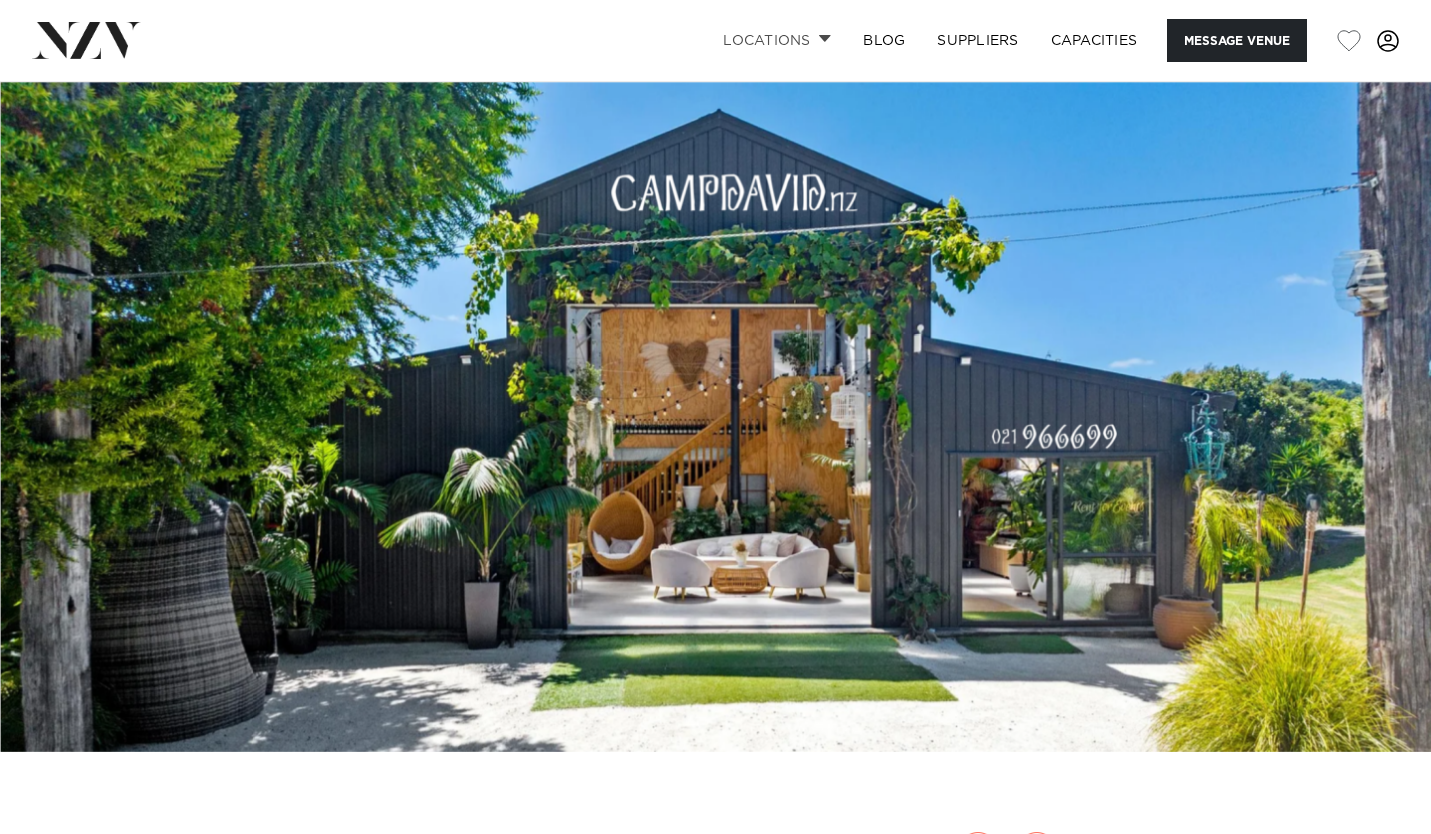 click on "Locations" at bounding box center [777, 40] 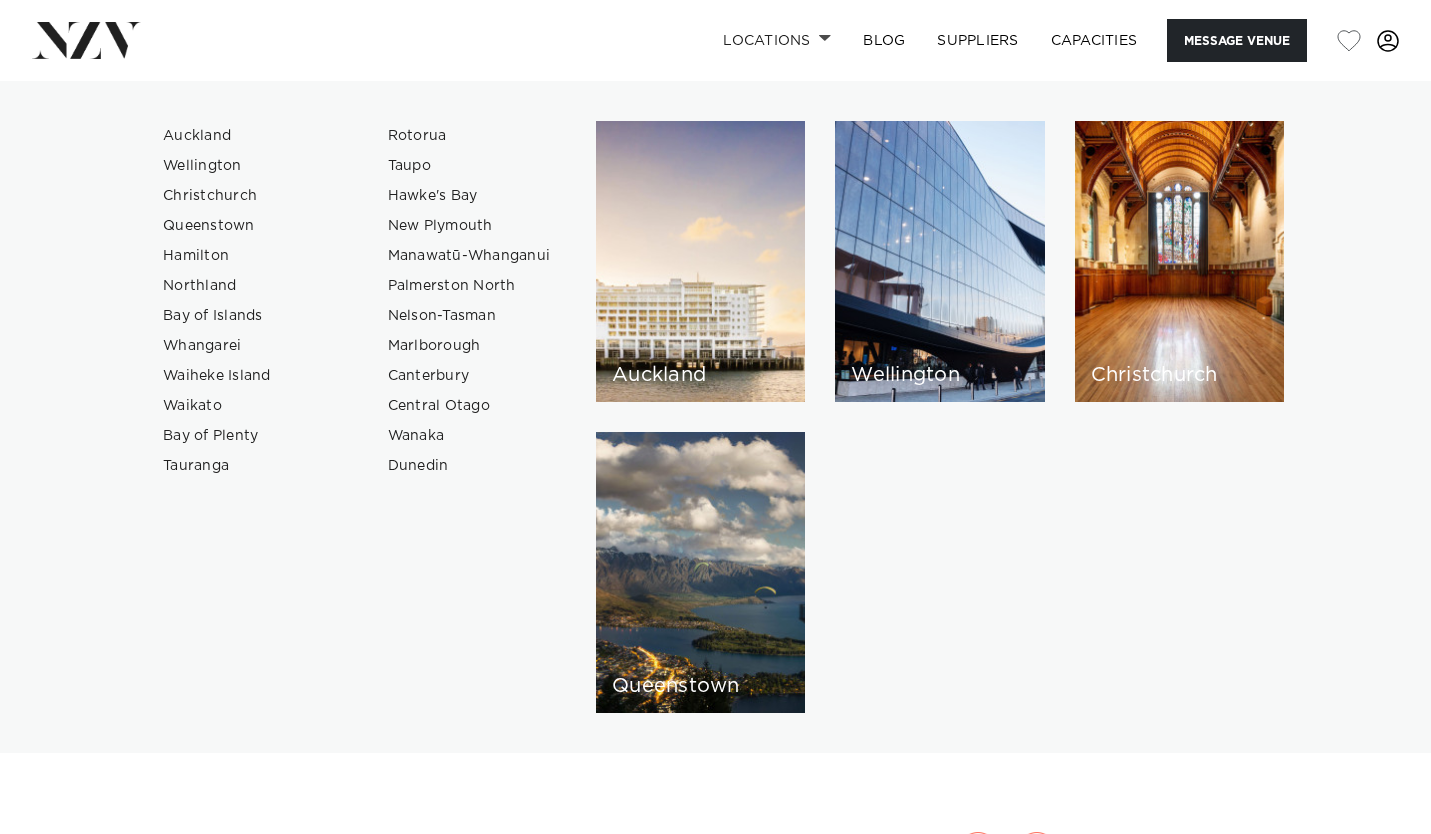 click at bounding box center [715, 416] 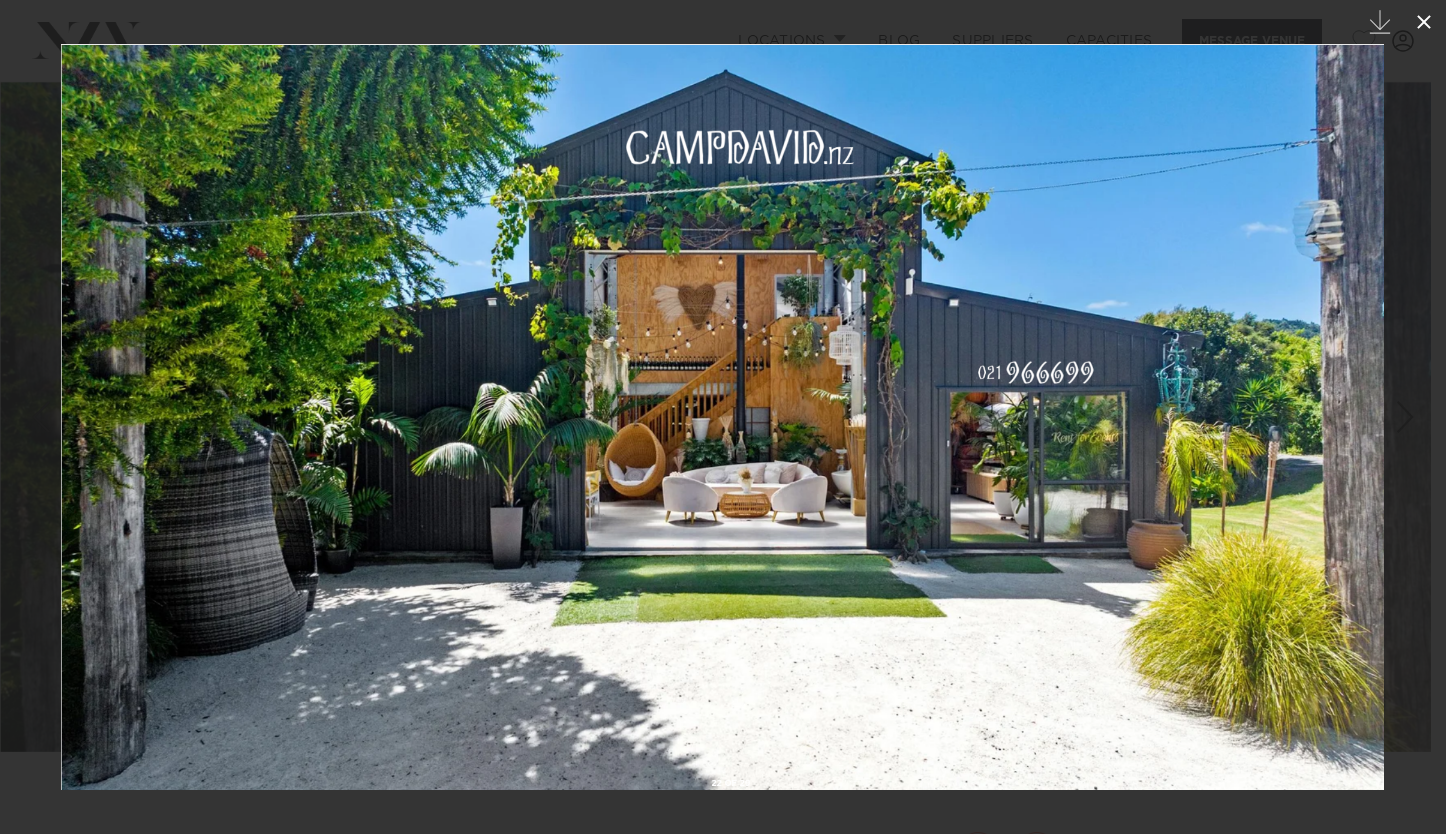 click 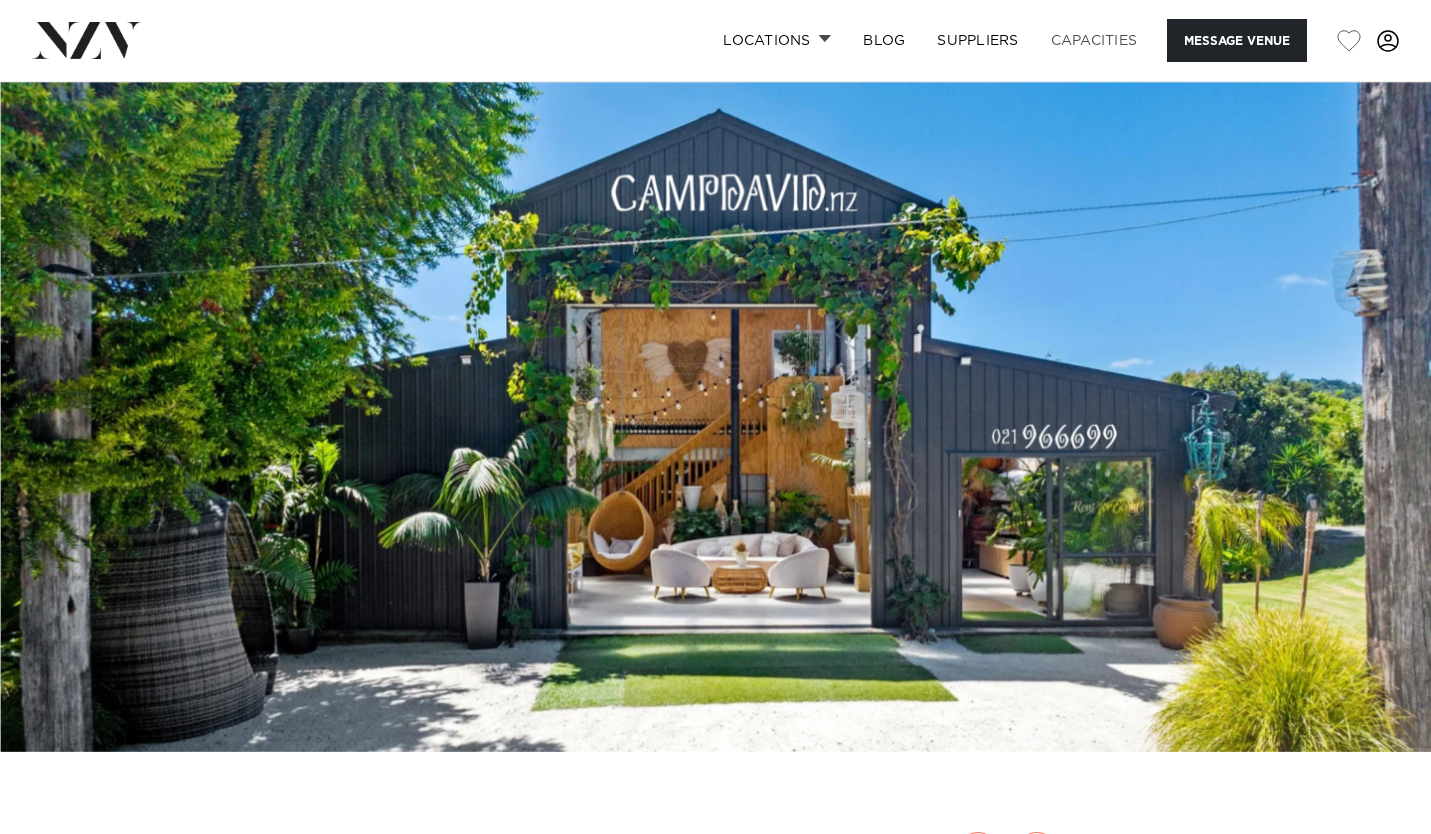 click on "Capacities" at bounding box center [1094, 40] 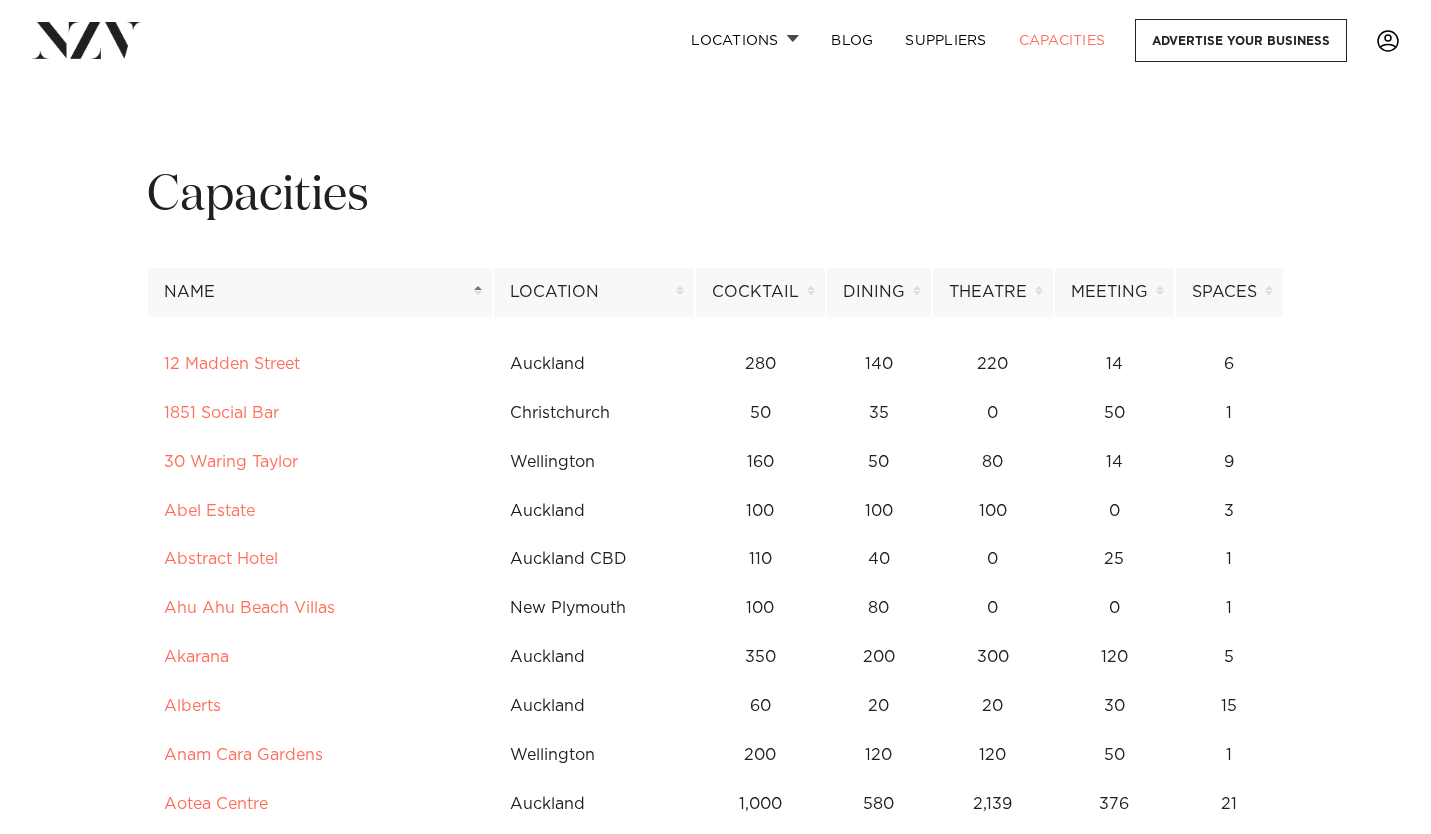 scroll, scrollTop: 0, scrollLeft: 0, axis: both 